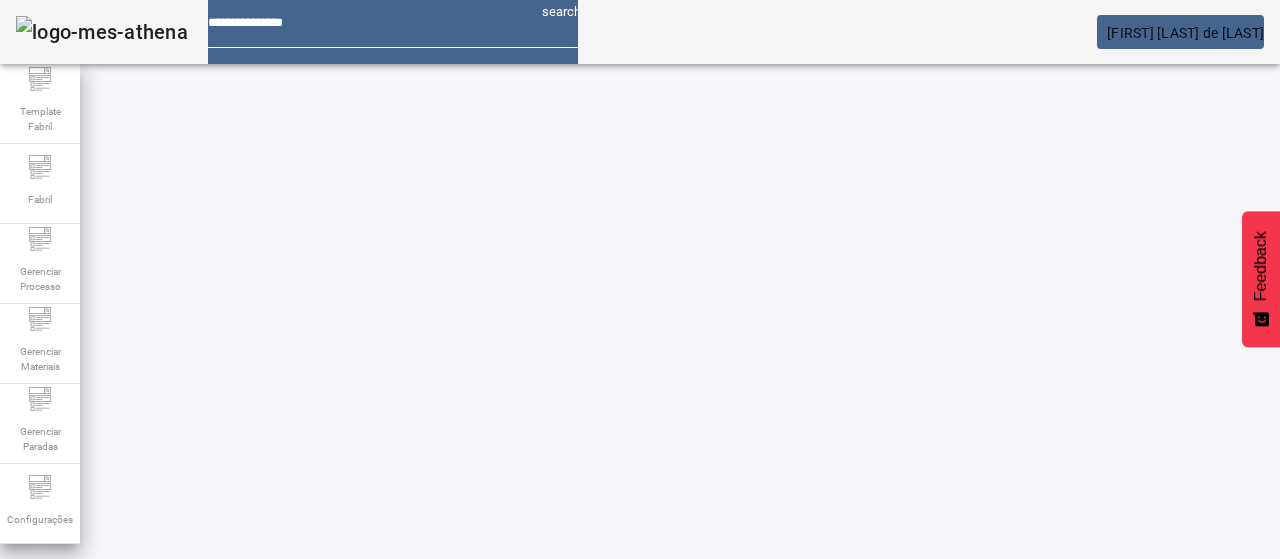 scroll, scrollTop: 0, scrollLeft: 0, axis: both 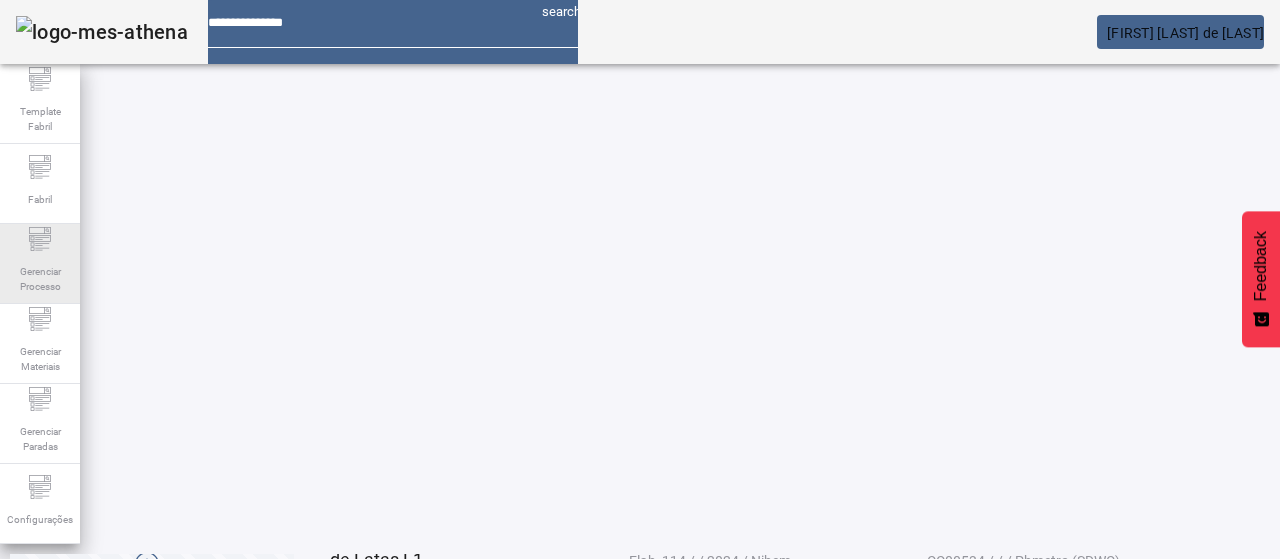click on "Gerenciar Processo" at bounding box center [40, 119] 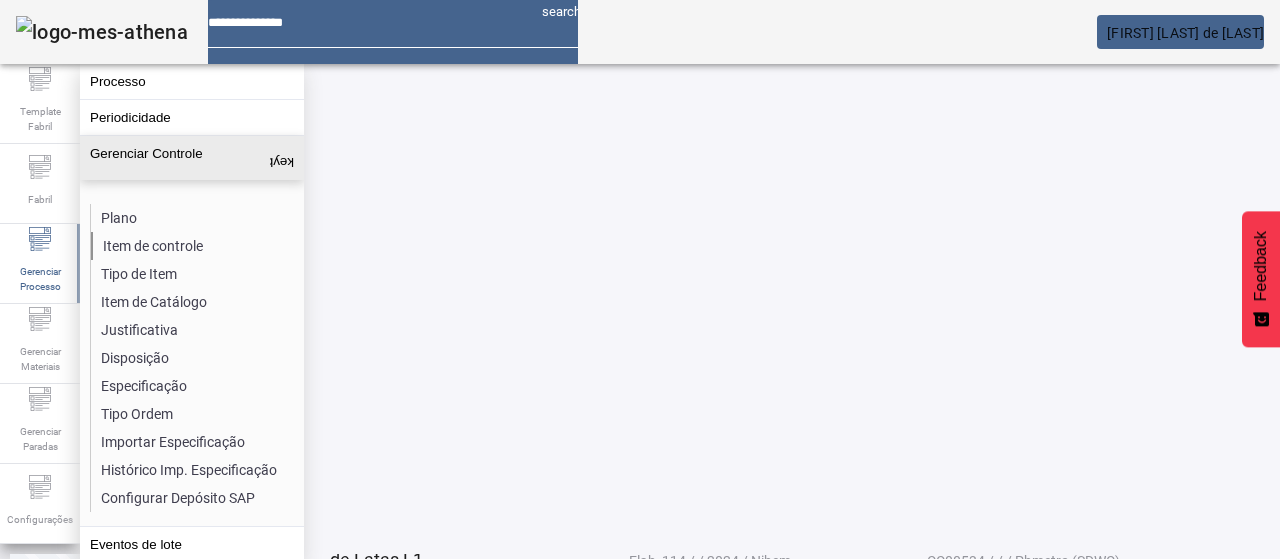 click on "Item de controle" at bounding box center (197, 246) 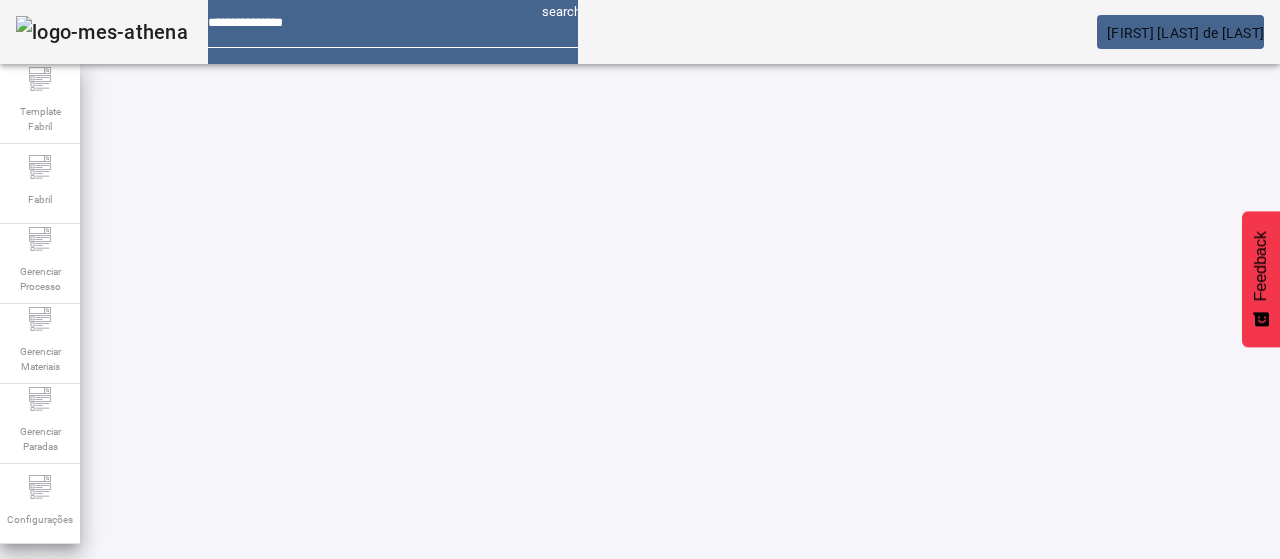 drag, startPoint x: 1173, startPoint y: 140, endPoint x: 1100, endPoint y: 157, distance: 74.953316 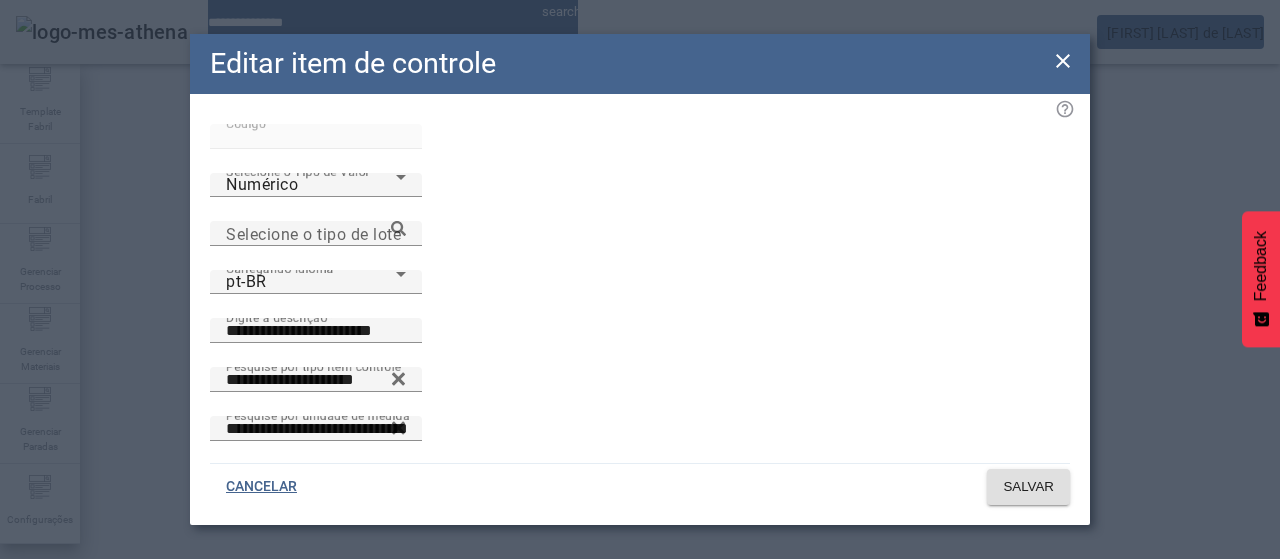 click on "**********" at bounding box center (316, 489) 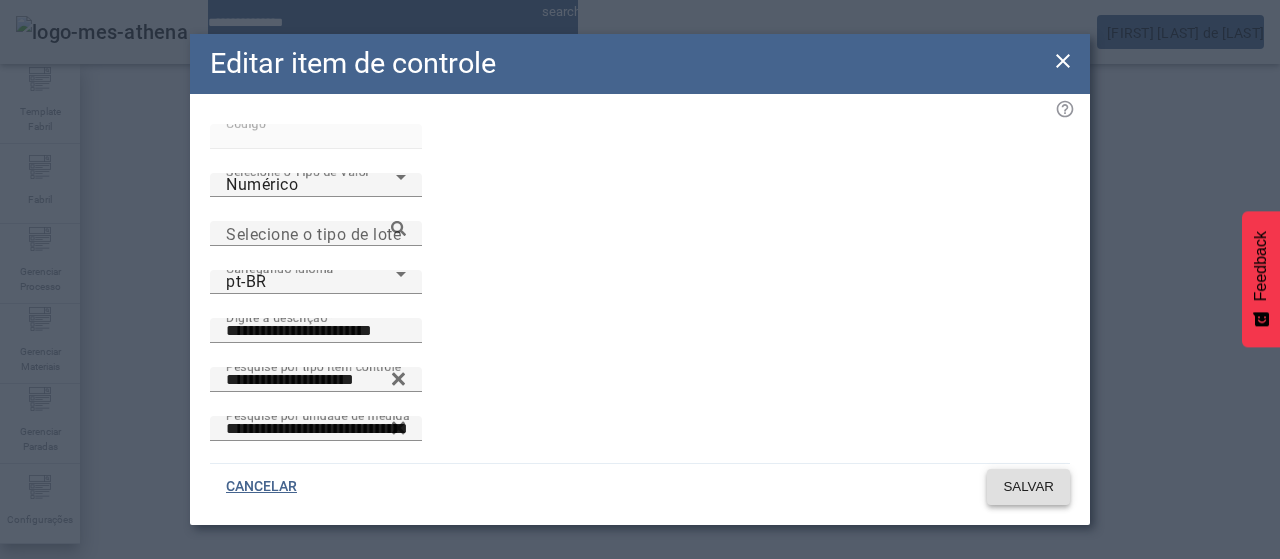 type on "**********" 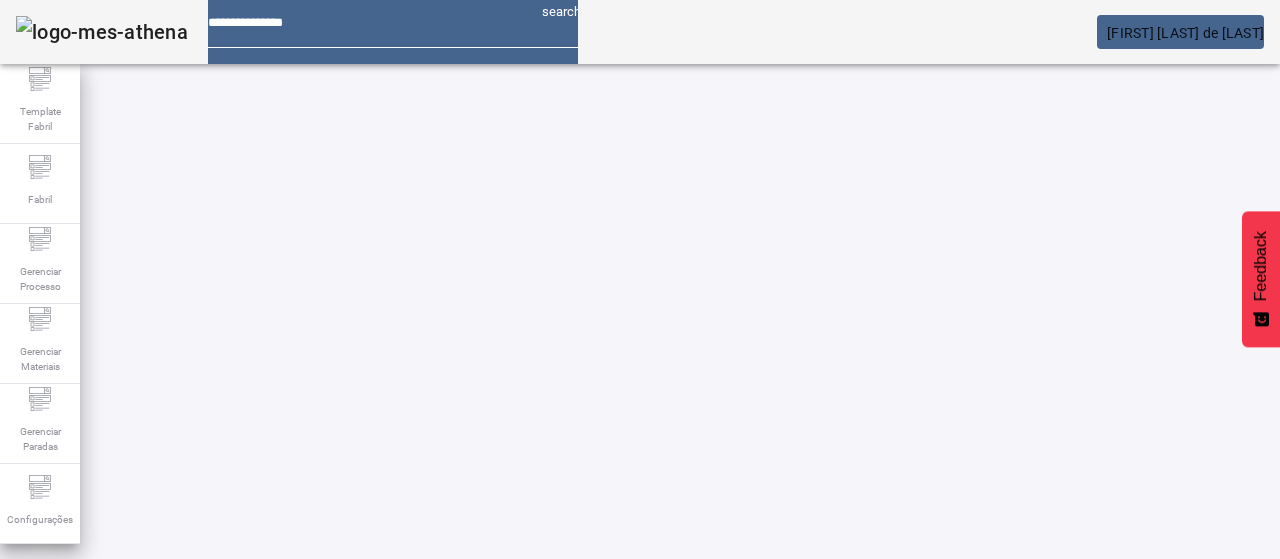 click on "EDITAR" at bounding box center [353, 828] 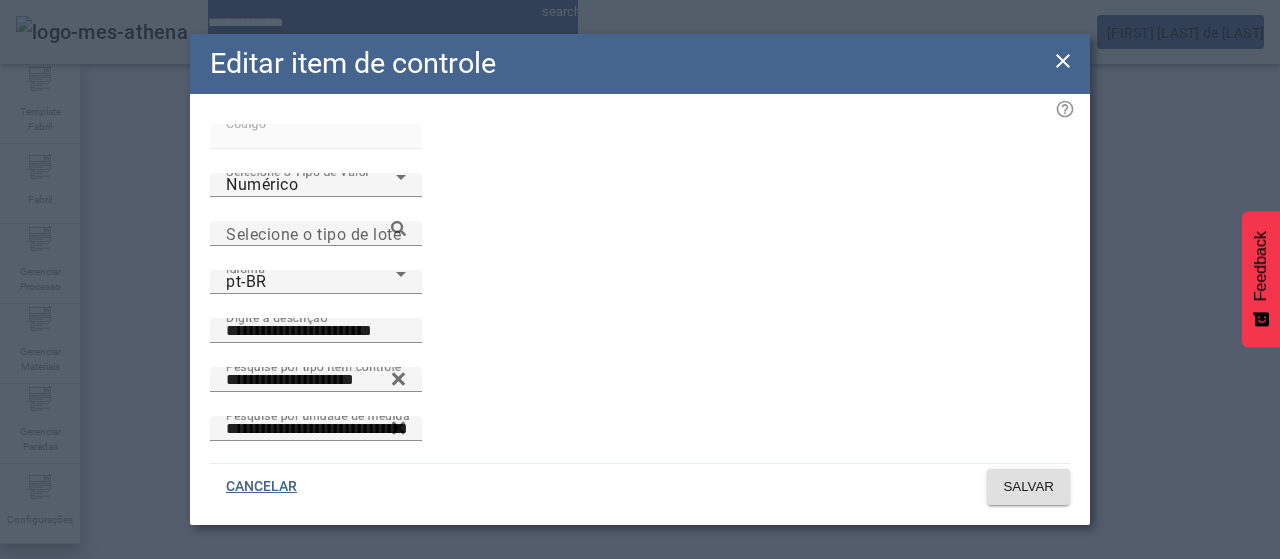 click on "**********" at bounding box center (316, 489) 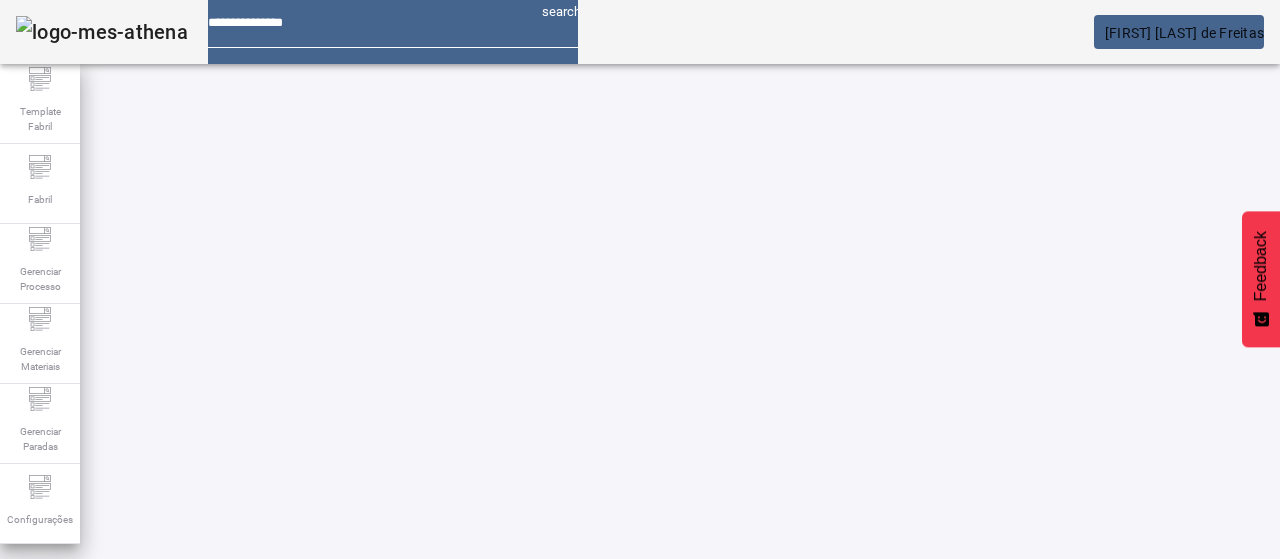 scroll, scrollTop: 0, scrollLeft: 0, axis: both 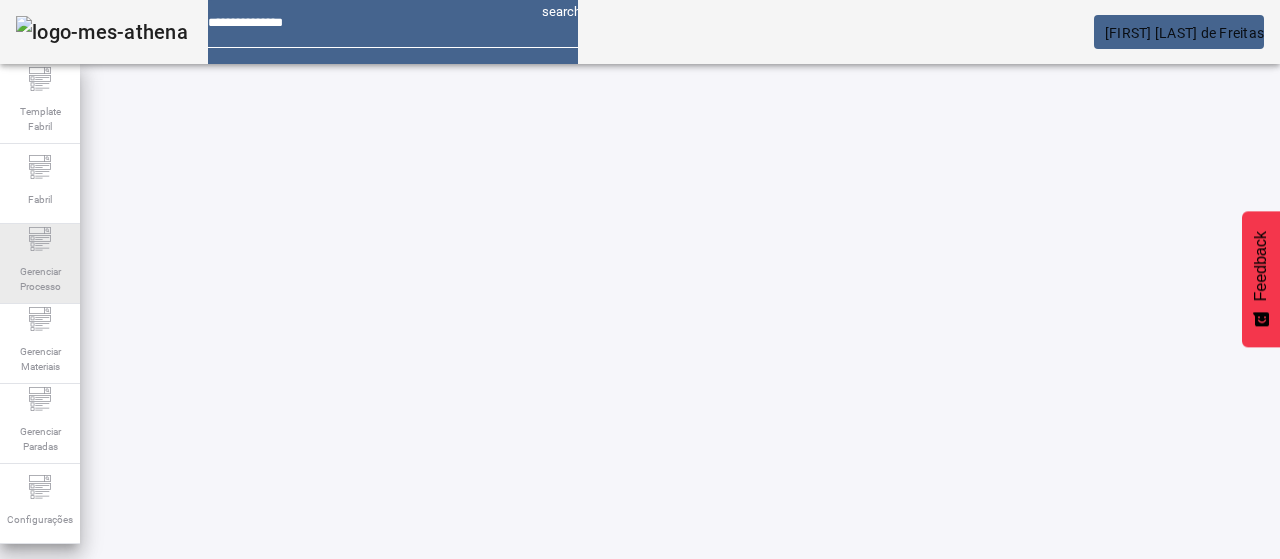 click on "Gerenciar Processo" at bounding box center (40, 264) 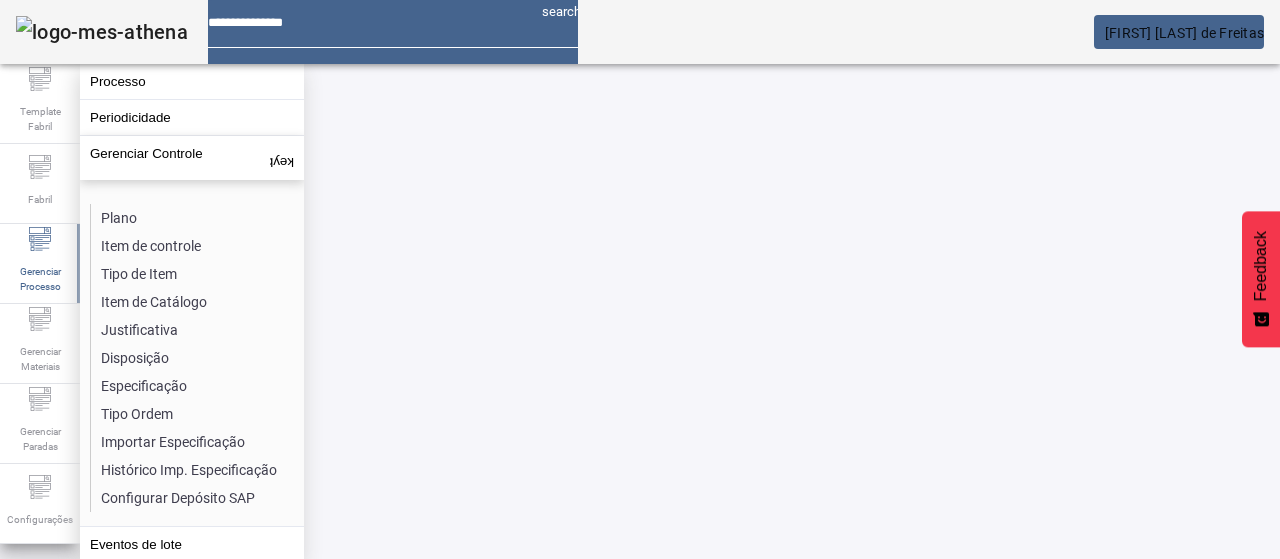 scroll, scrollTop: 0, scrollLeft: 0, axis: both 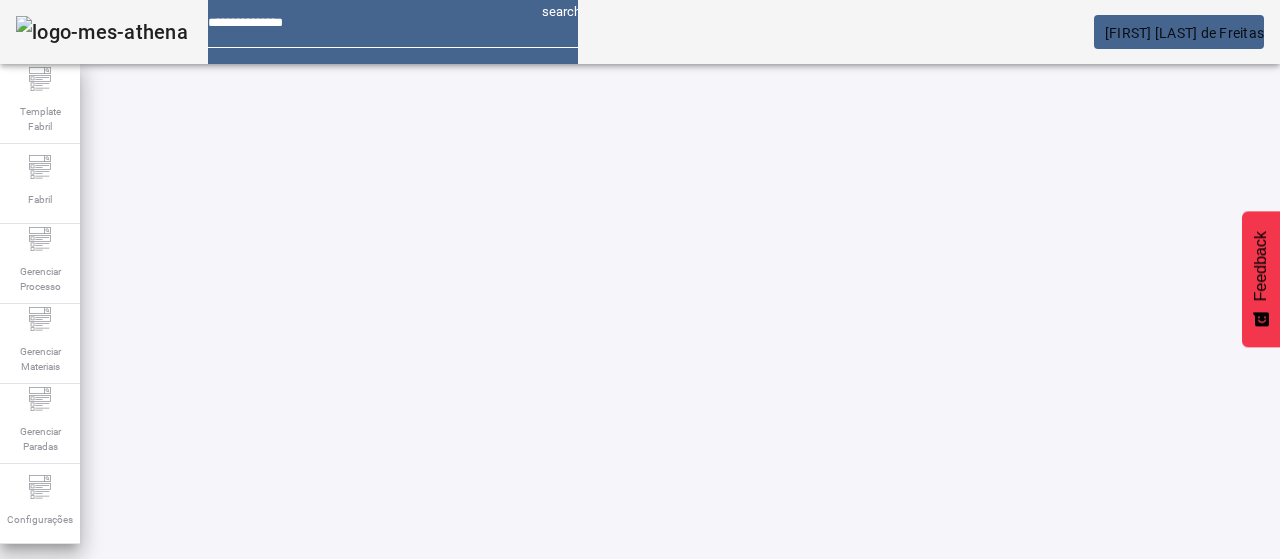 paste on "**********" 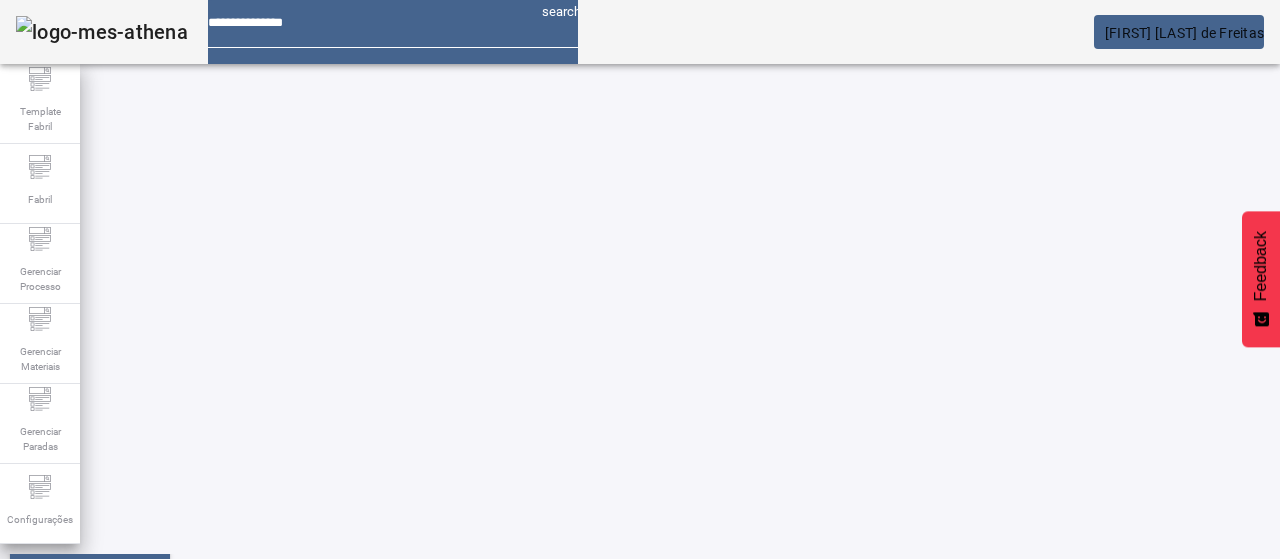 scroll, scrollTop: 390, scrollLeft: 0, axis: vertical 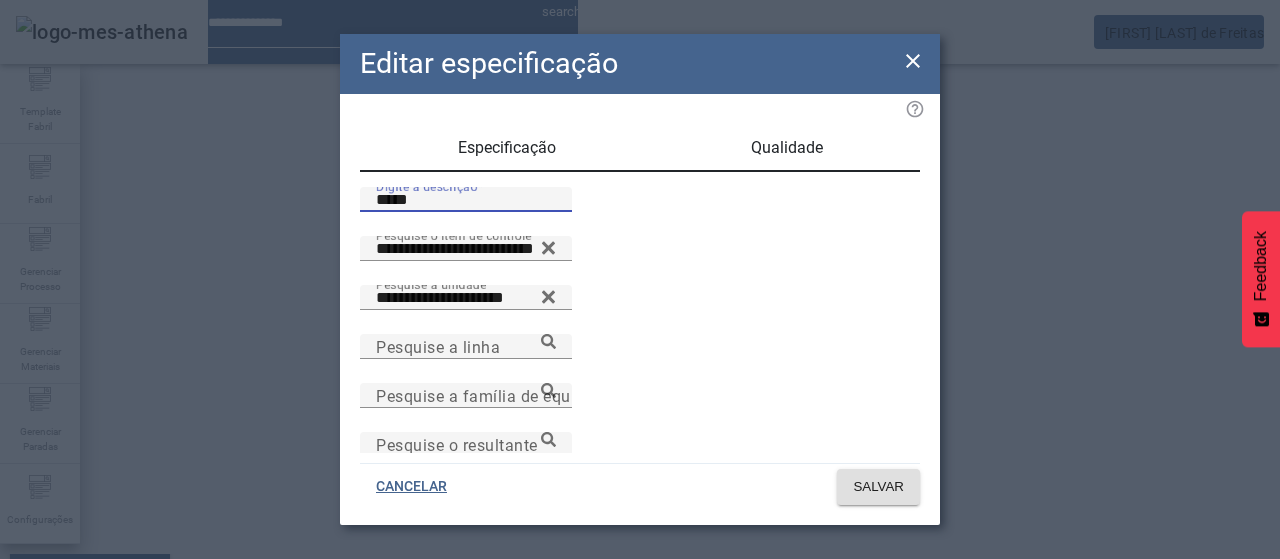 click on "*****" at bounding box center (466, 200) 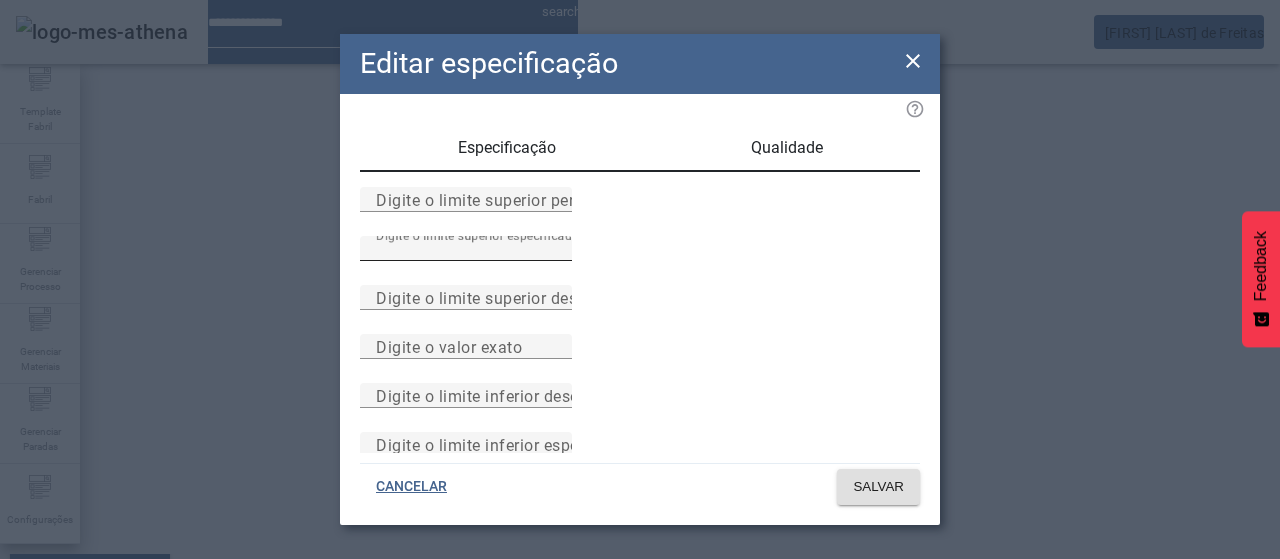 type on "*" 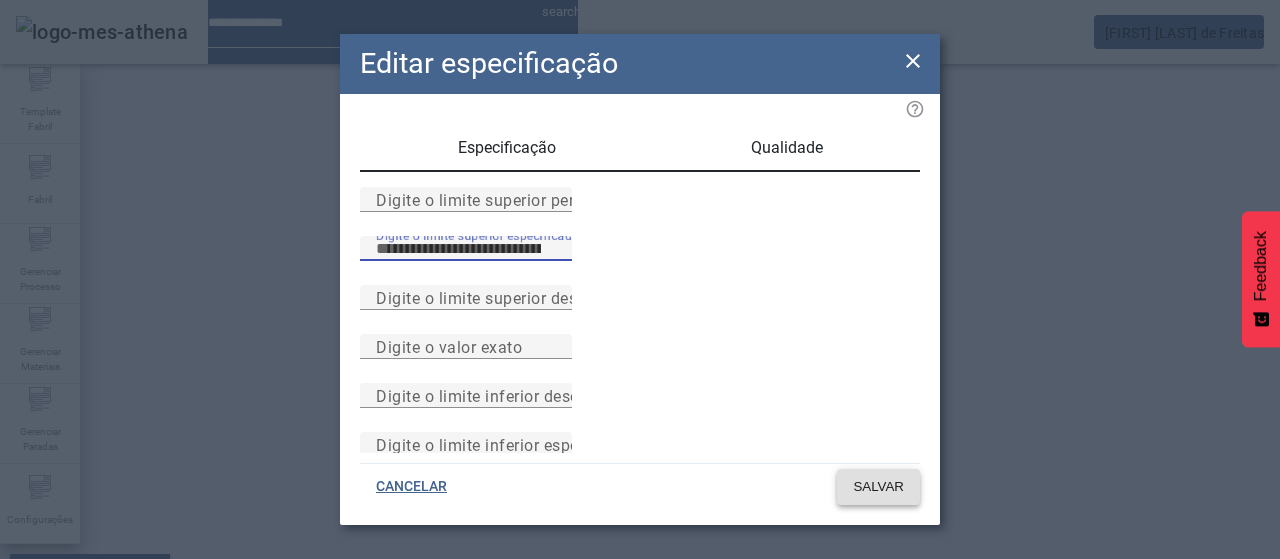 click at bounding box center (878, 487) 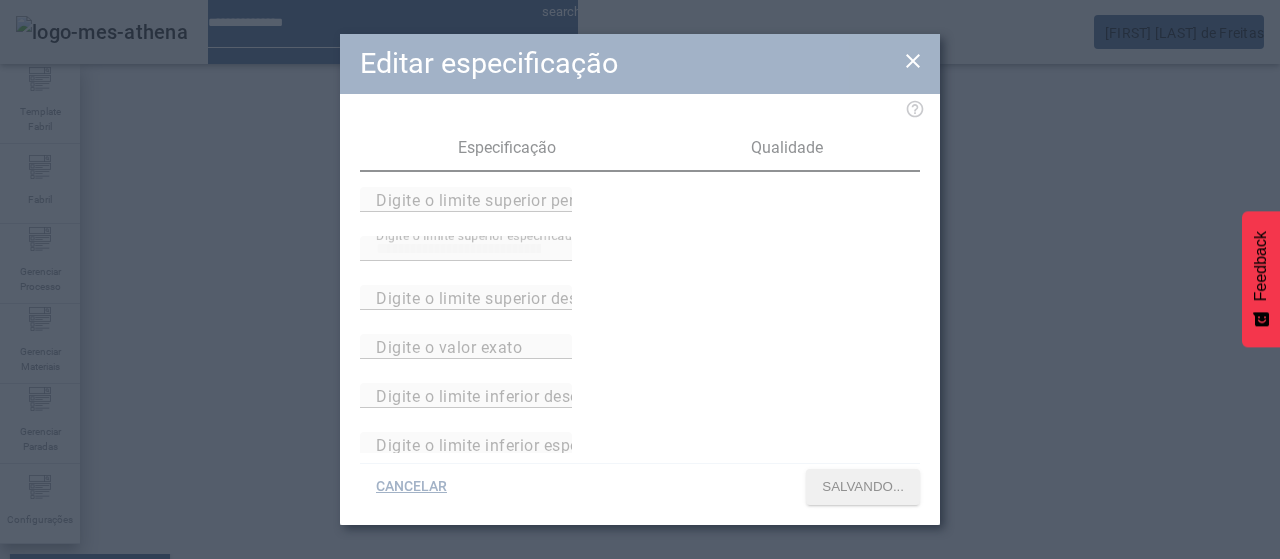 scroll, scrollTop: 390, scrollLeft: 0, axis: vertical 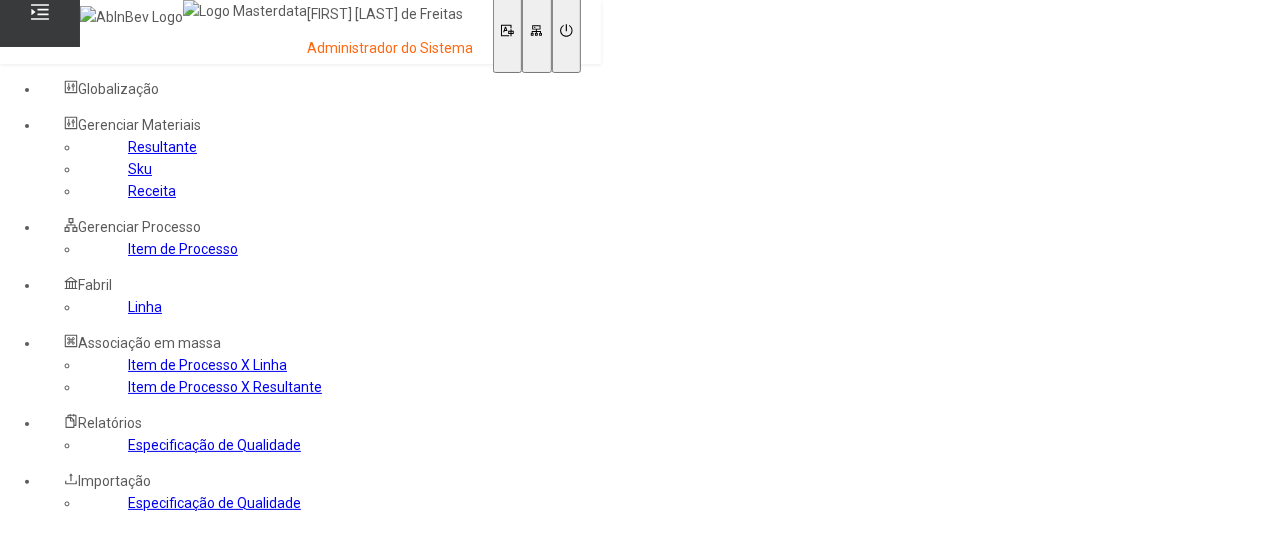 click on "Item de Processo" at bounding box center (183, 249) 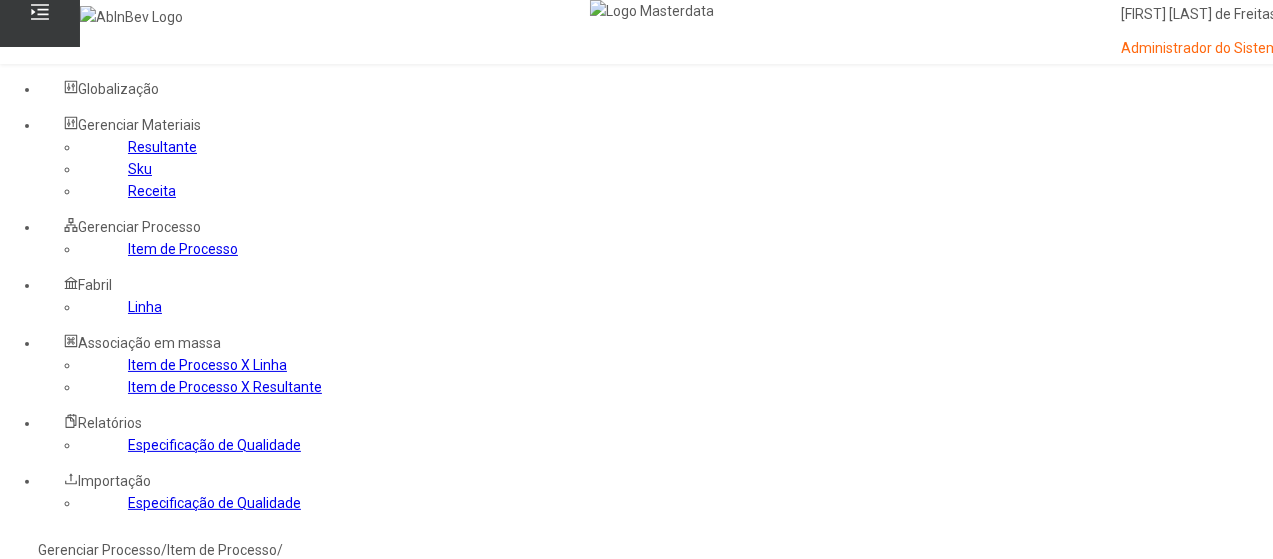 click at bounding box center (71, 829) 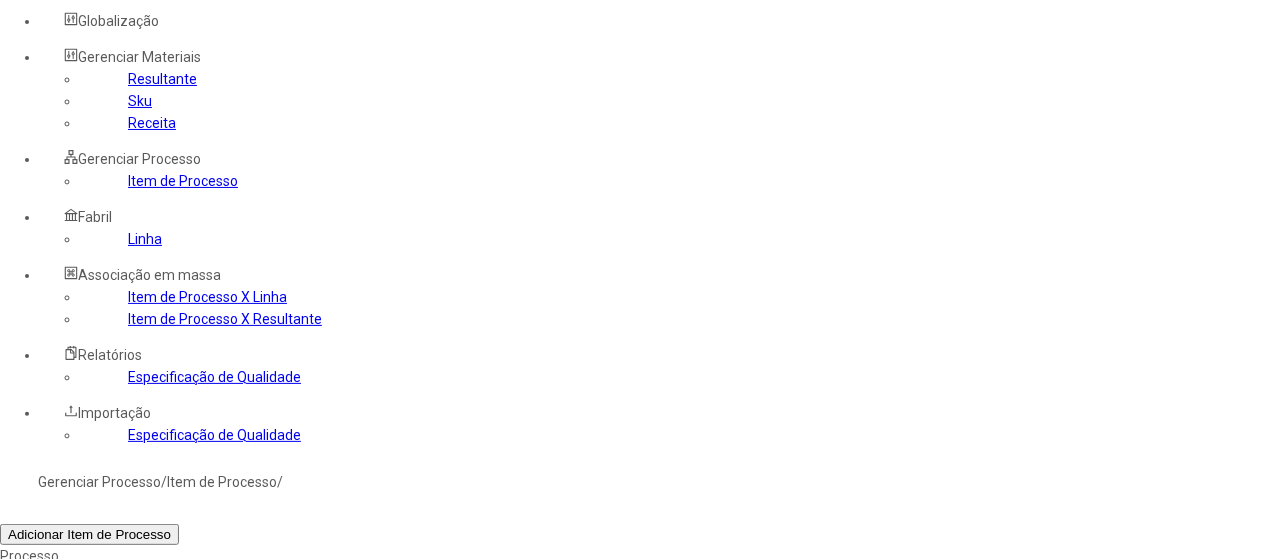 scroll, scrollTop: 100, scrollLeft: 0, axis: vertical 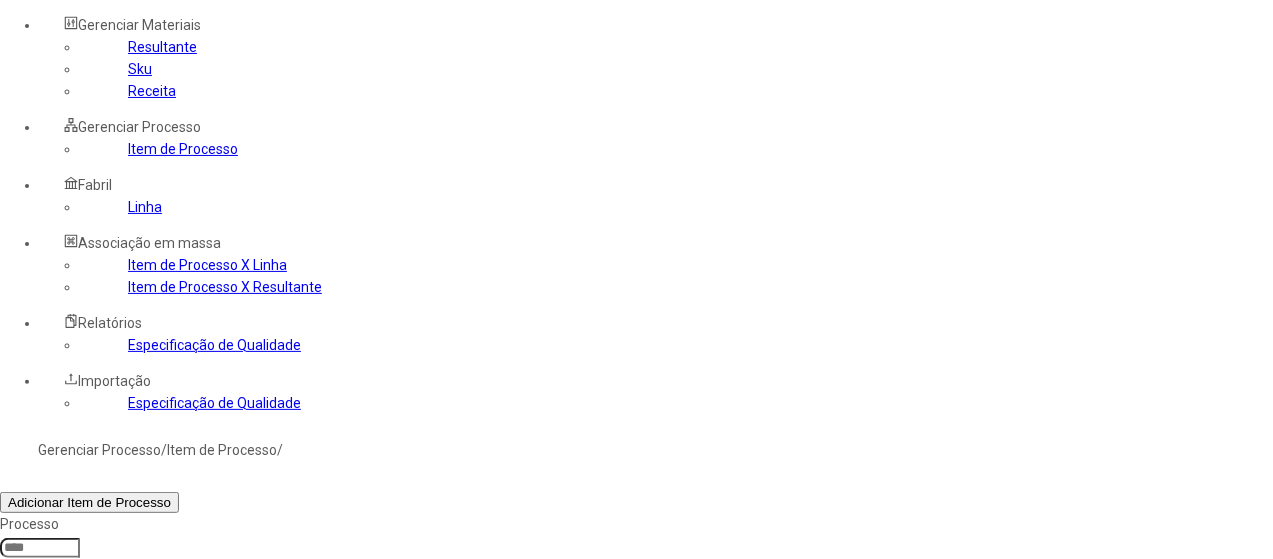 click at bounding box center (1302, 812) 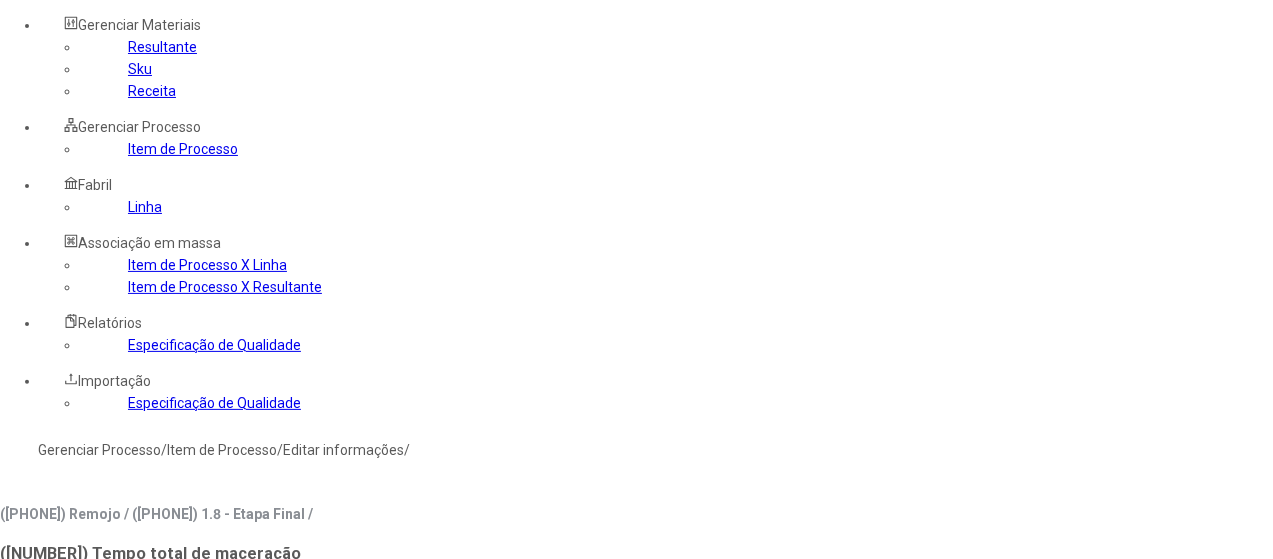 click on "*****" at bounding box center (40, 864) 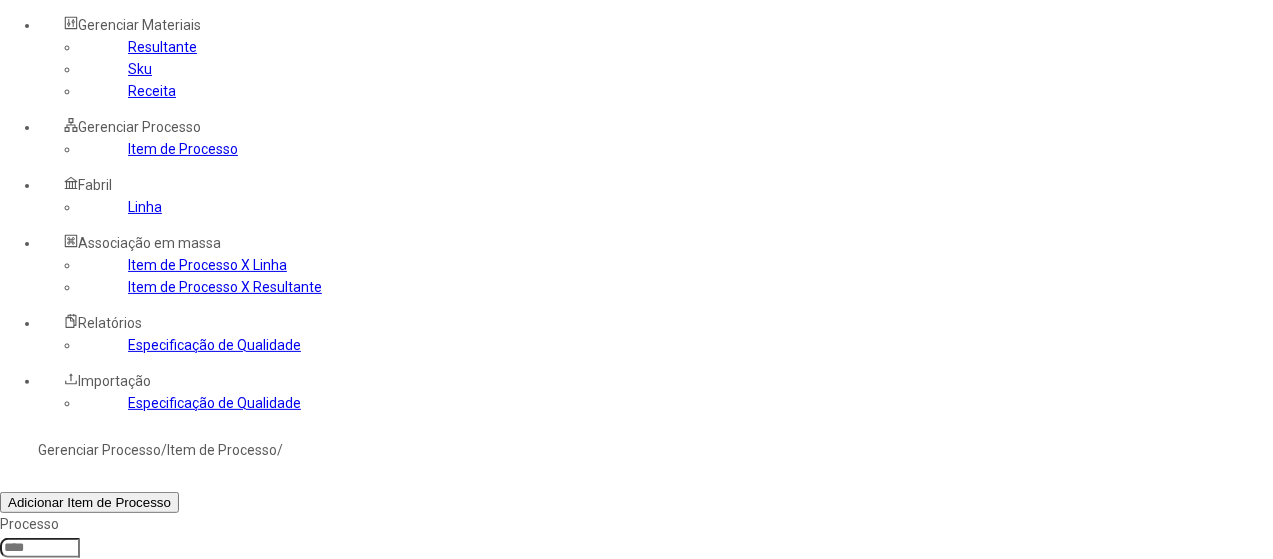 click at bounding box center (71, 729) 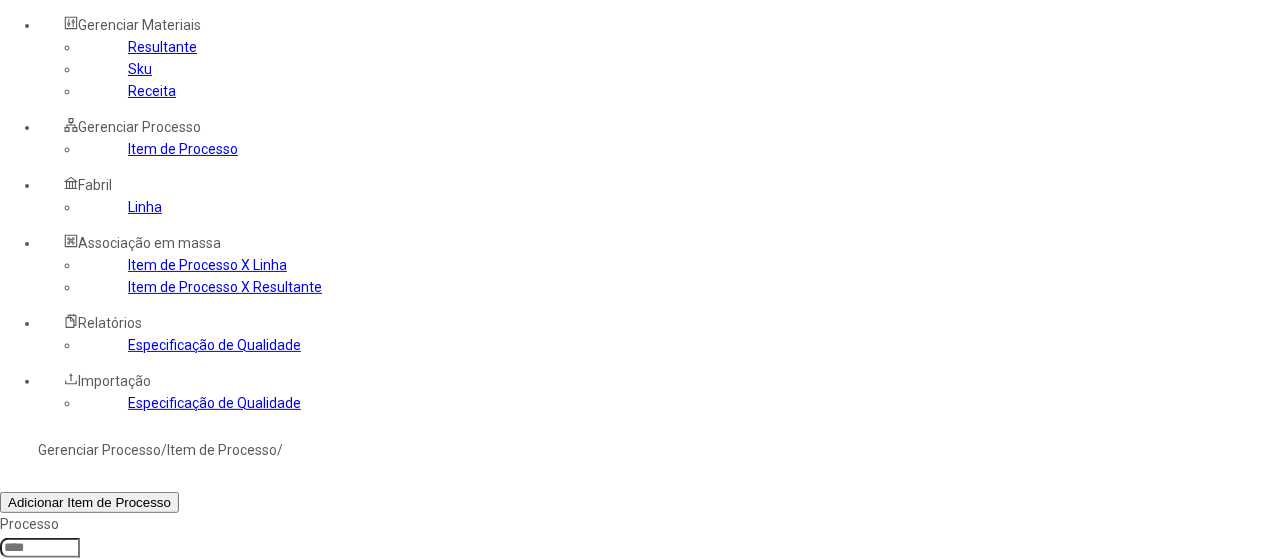 type on "*****" 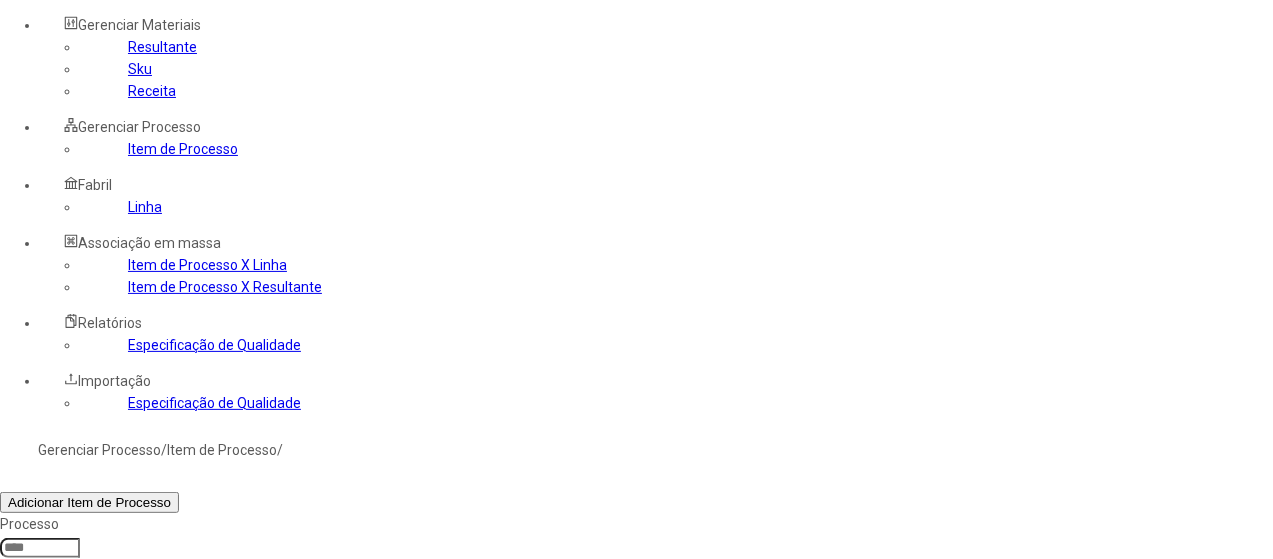 click on "Filtrar" at bounding box center (25, 750) 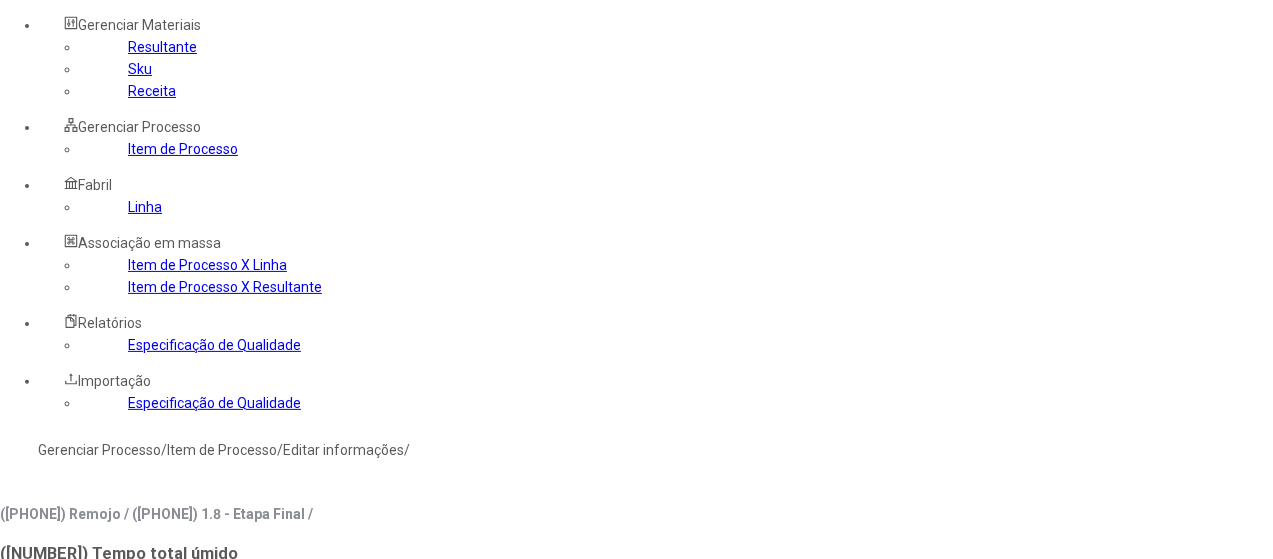 click on "*****" at bounding box center [40, 864] 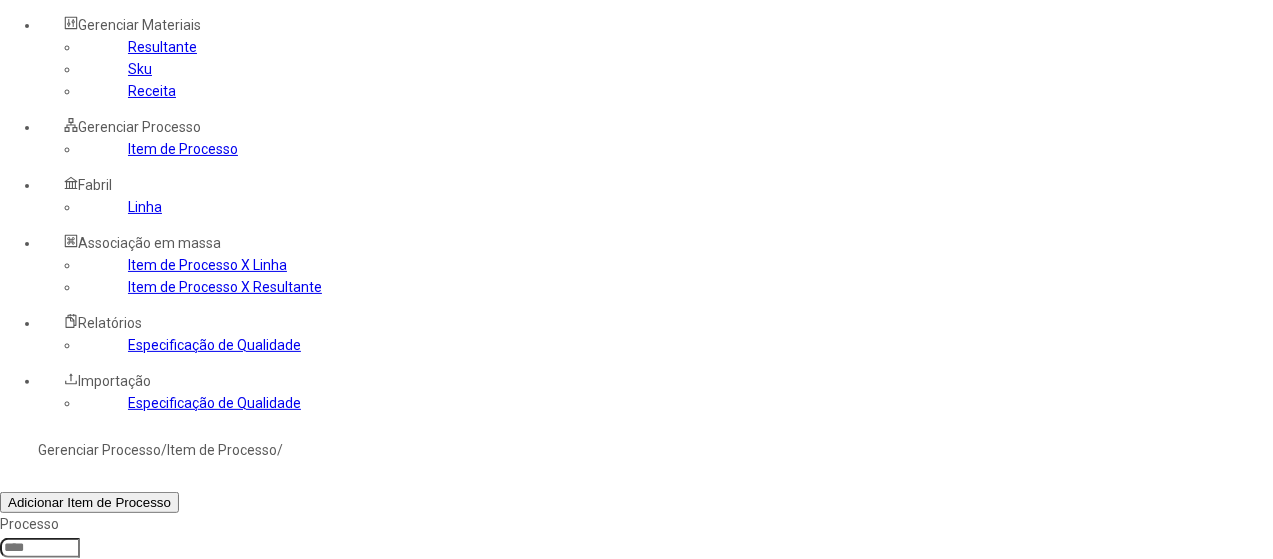 click at bounding box center (71, 729) 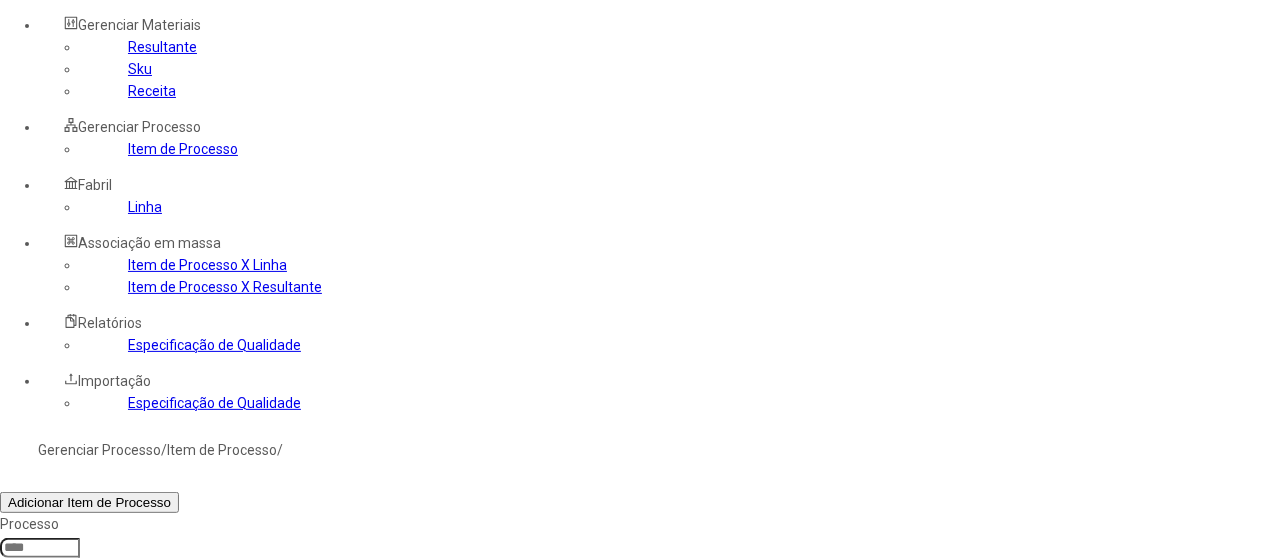 type on "*****" 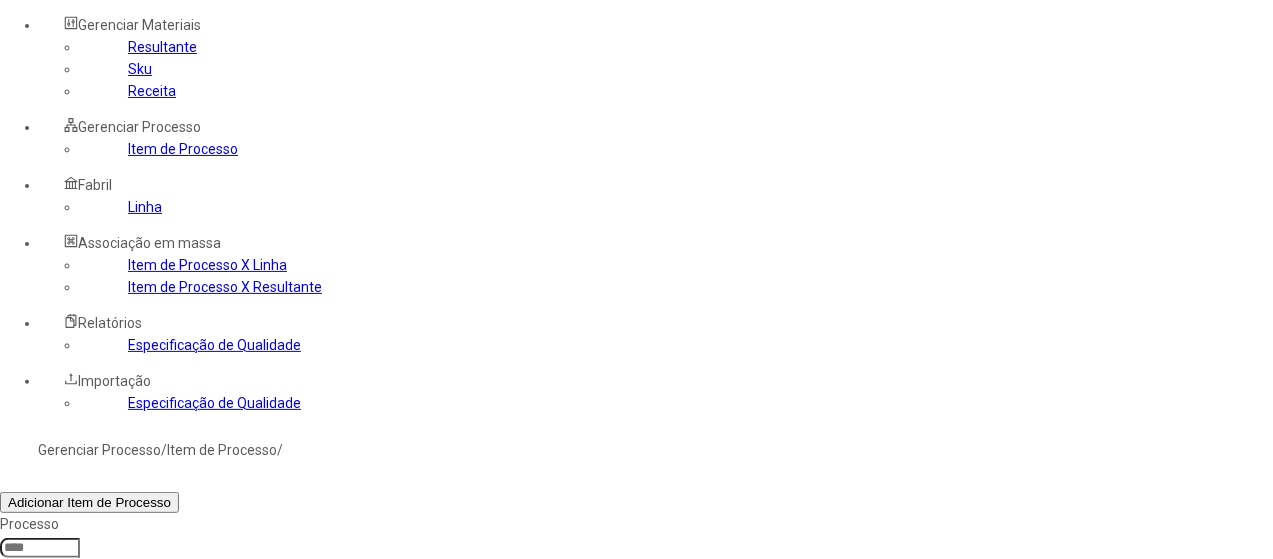 click on "Filtrar" at bounding box center [25, 750] 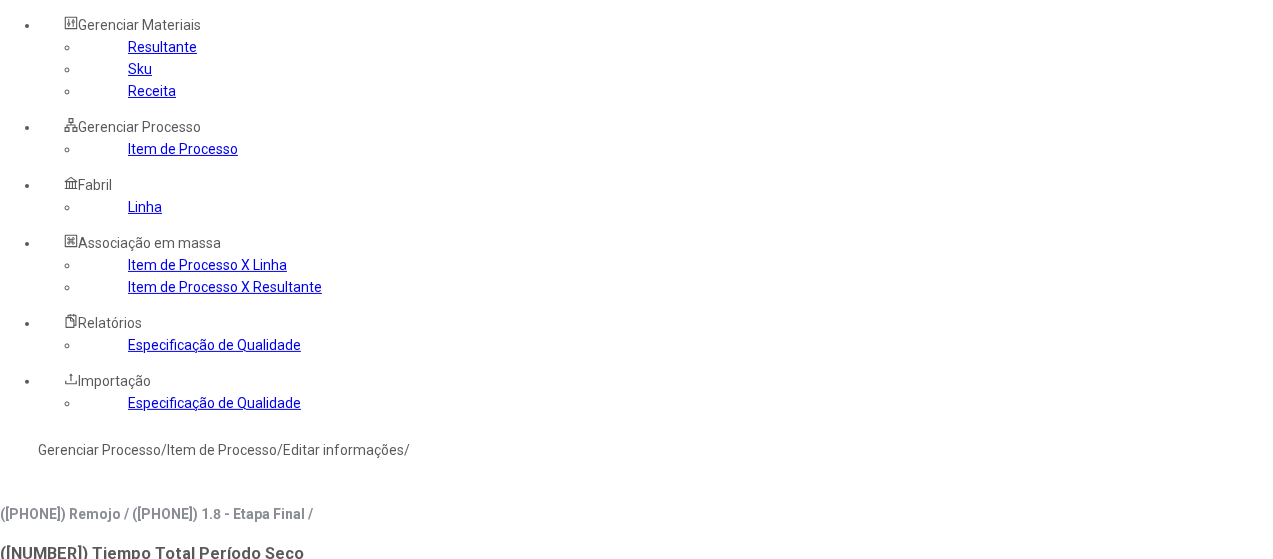 click on "*****" at bounding box center (40, 864) 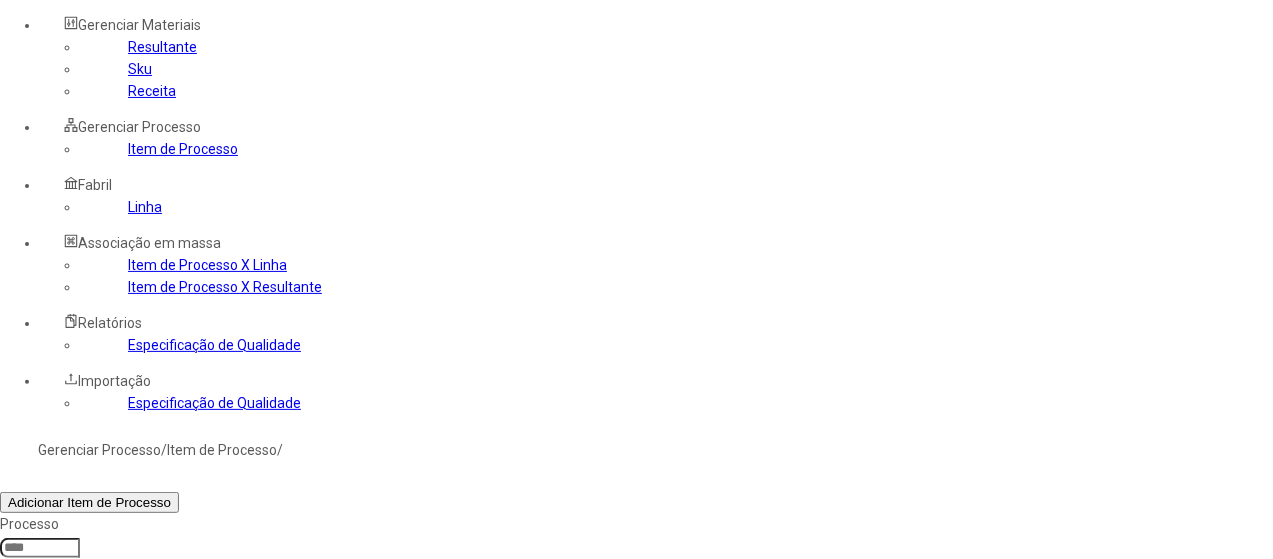 click at bounding box center (71, 729) 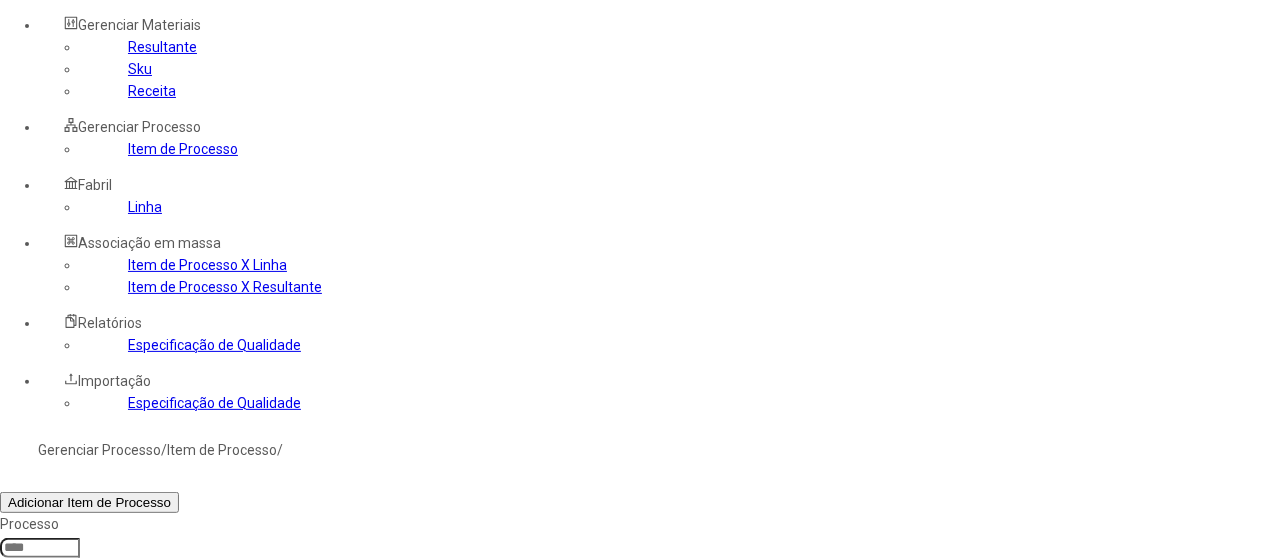 type on "*****" 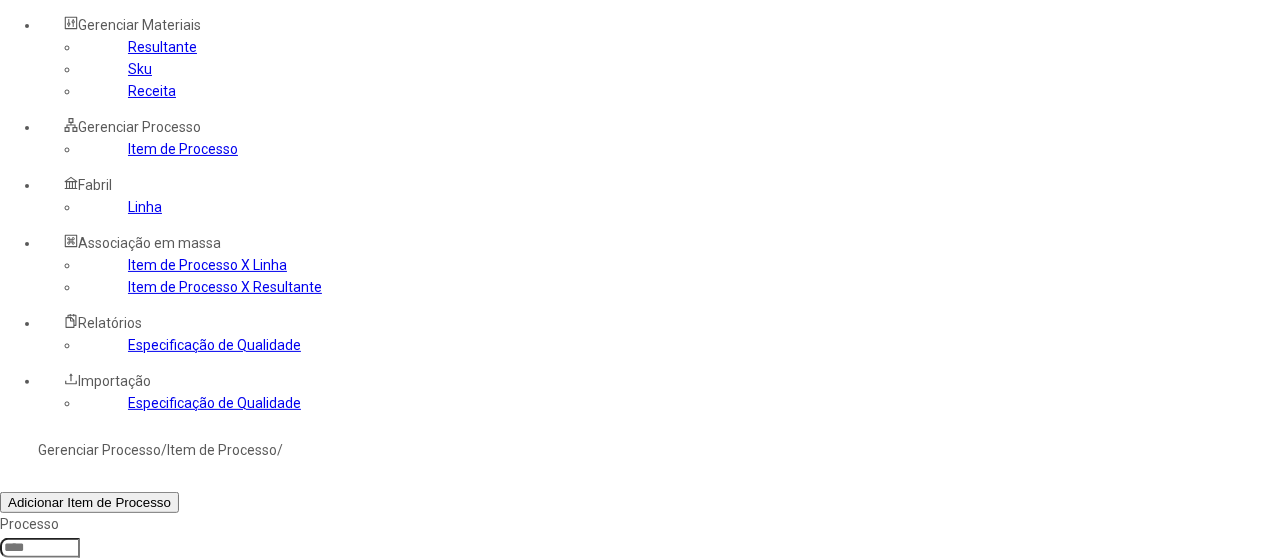click on "Filtrar" at bounding box center [25, 750] 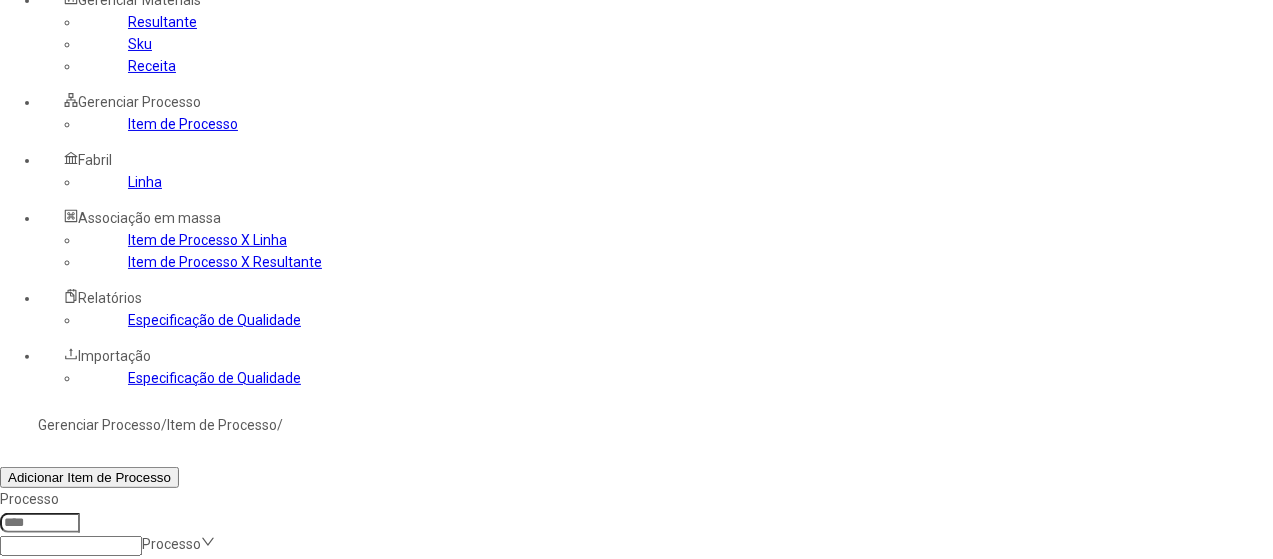 scroll, scrollTop: 200, scrollLeft: 0, axis: vertical 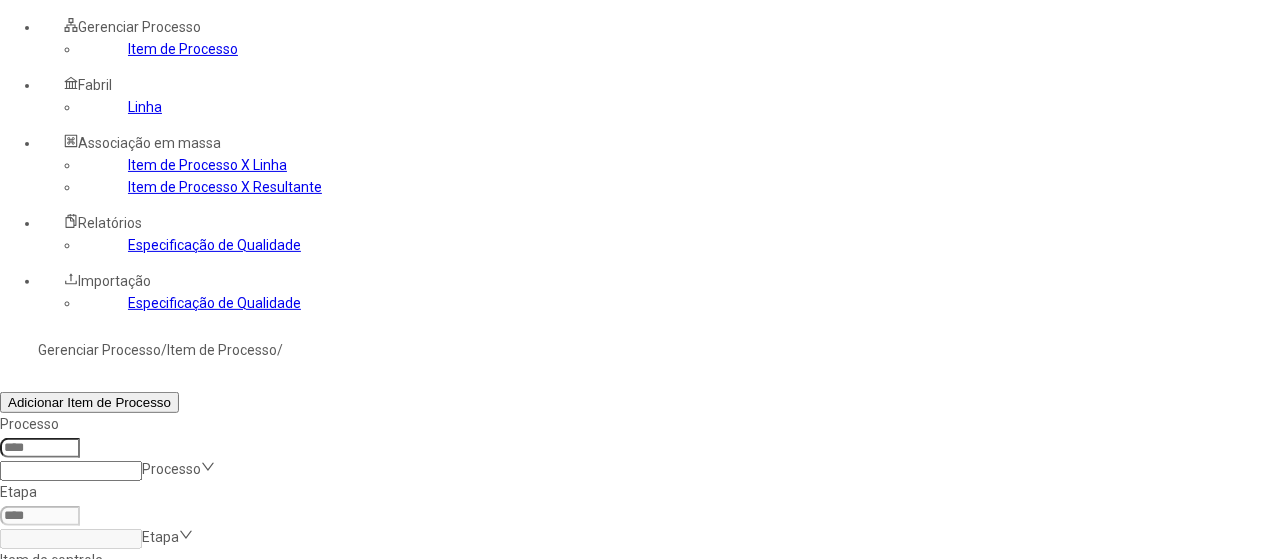 click at bounding box center (1302, 723) 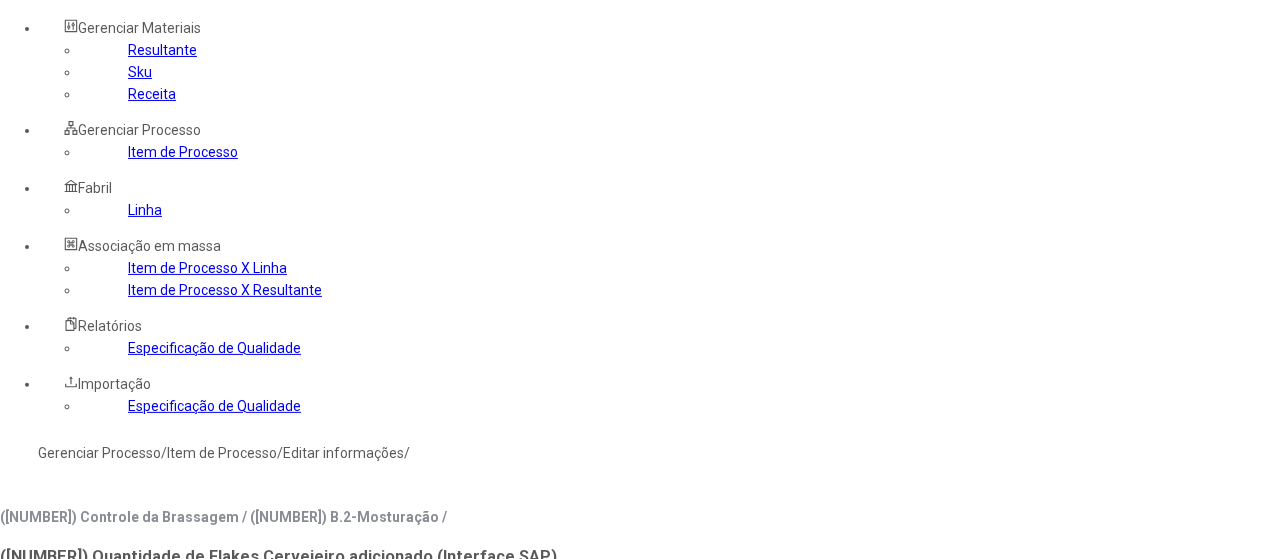 scroll, scrollTop: 0, scrollLeft: 0, axis: both 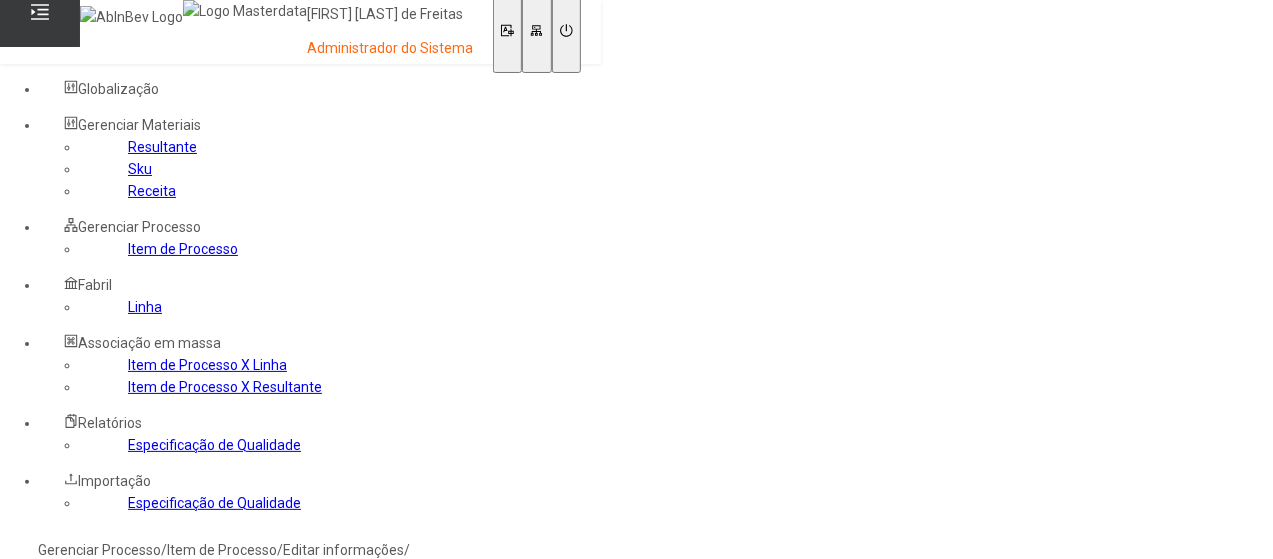 click on "Linha" at bounding box center [278, 746] 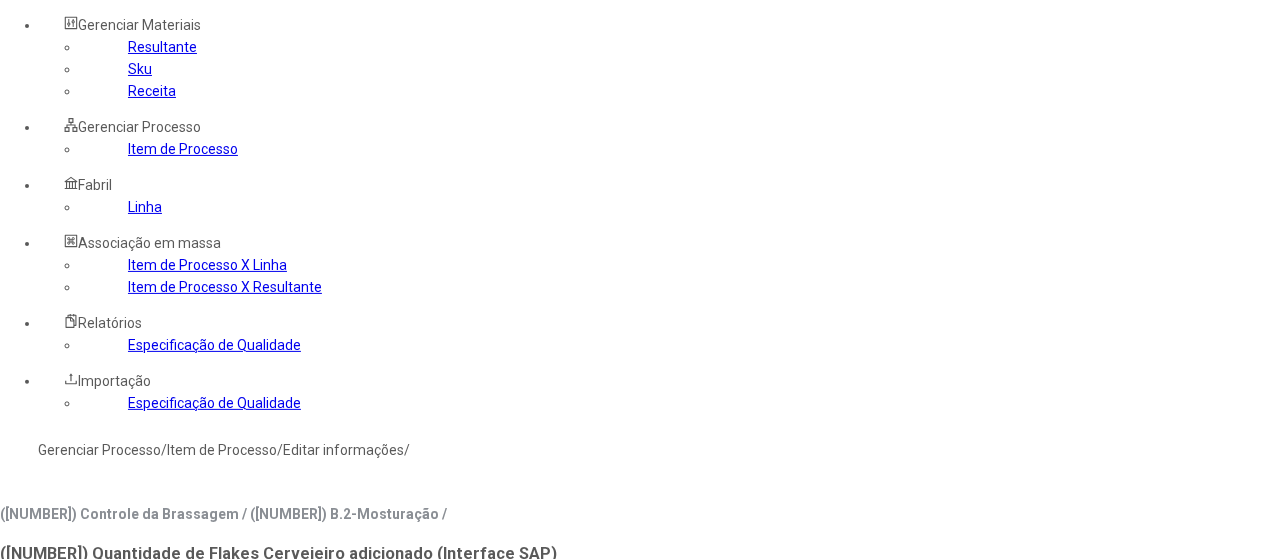 scroll, scrollTop: 200, scrollLeft: 0, axis: vertical 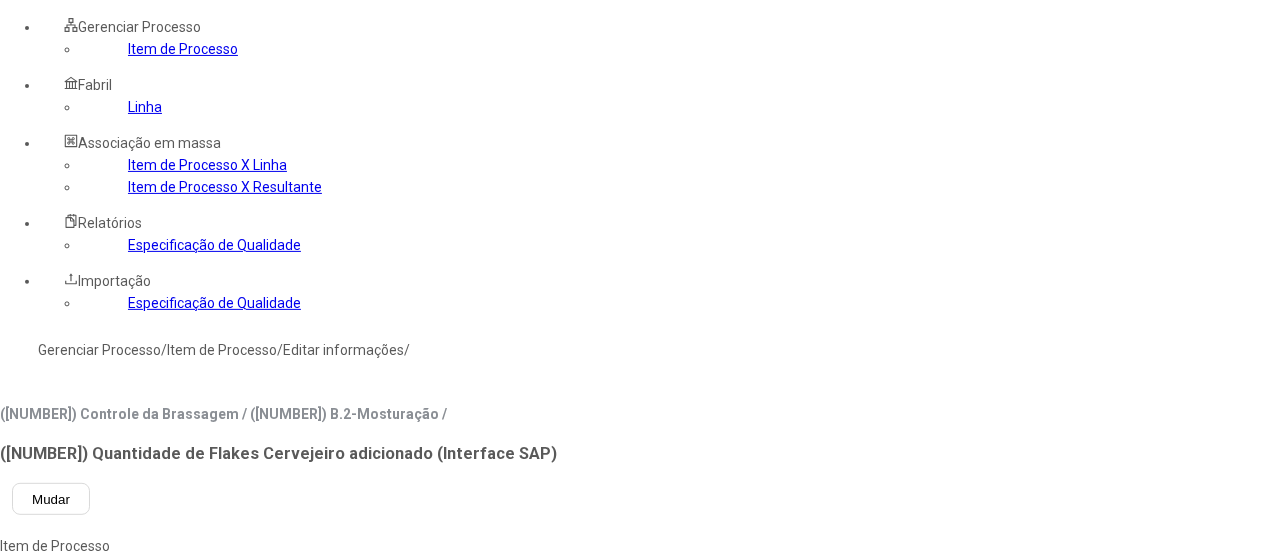 click at bounding box center (40, 680) 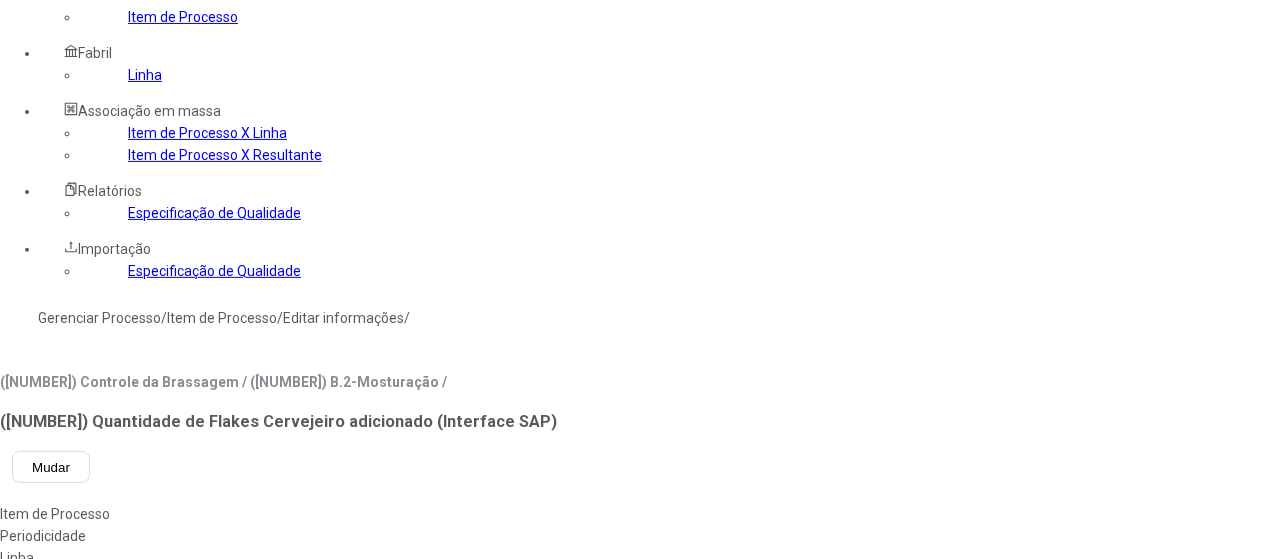 scroll, scrollTop: 100, scrollLeft: 0, axis: vertical 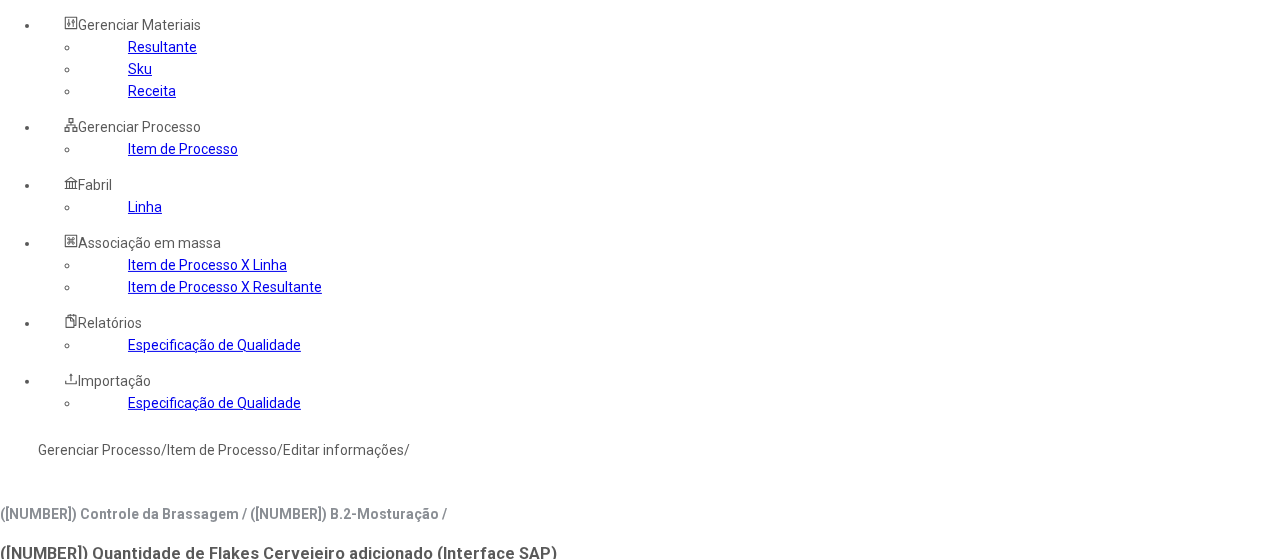type on "***" 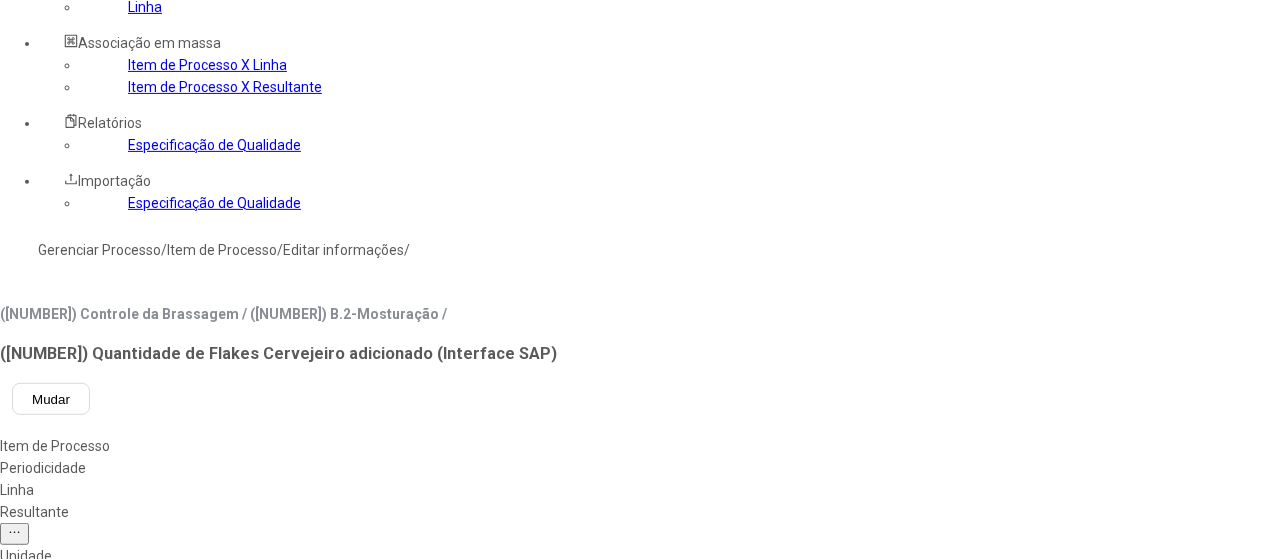 click at bounding box center [43, 1191] 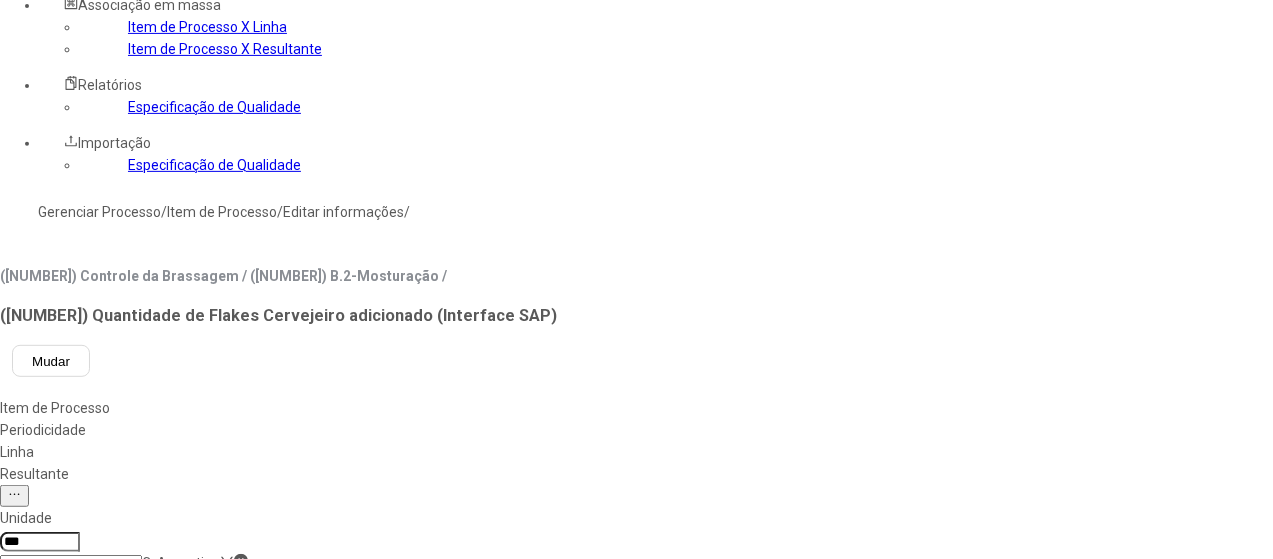 scroll, scrollTop: 400, scrollLeft: 0, axis: vertical 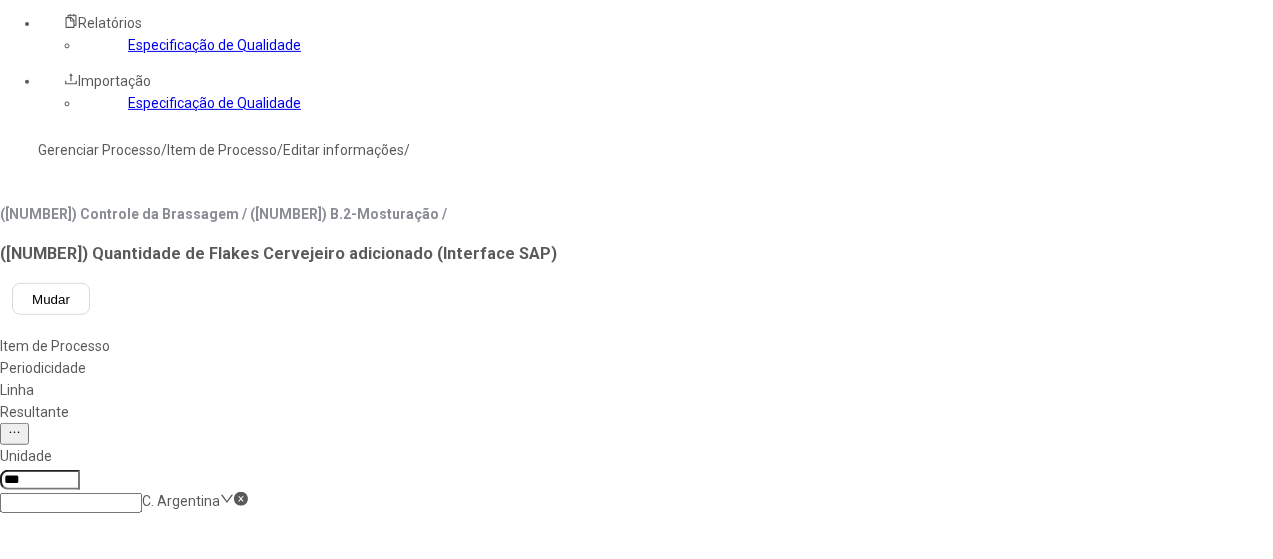 click on "Salvar Alterações" at bounding box center [200, 1399] 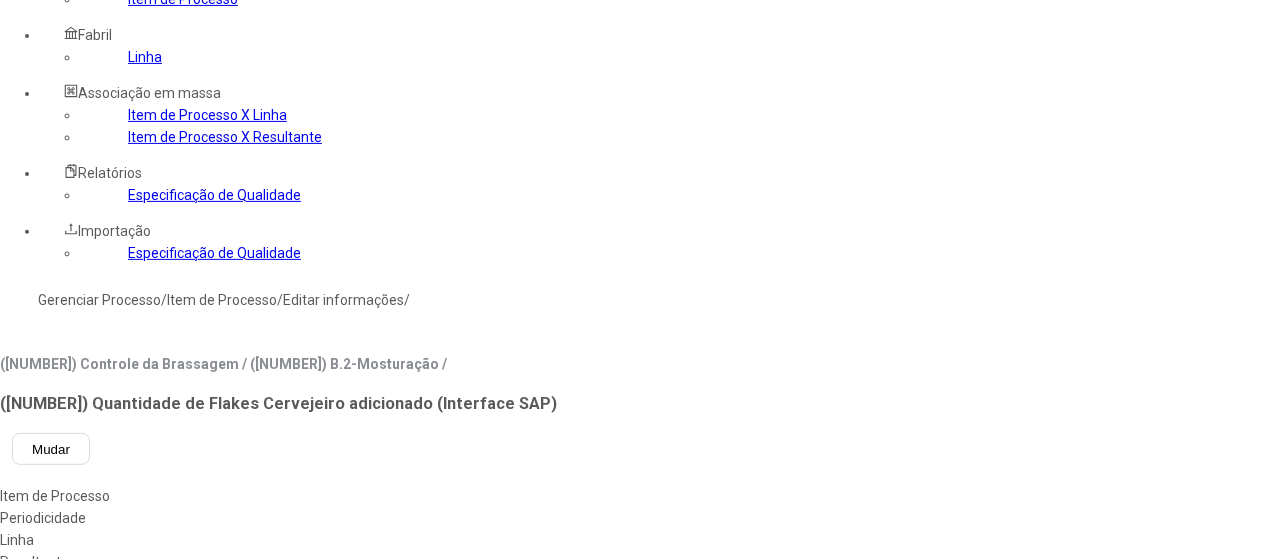 scroll, scrollTop: 100, scrollLeft: 0, axis: vertical 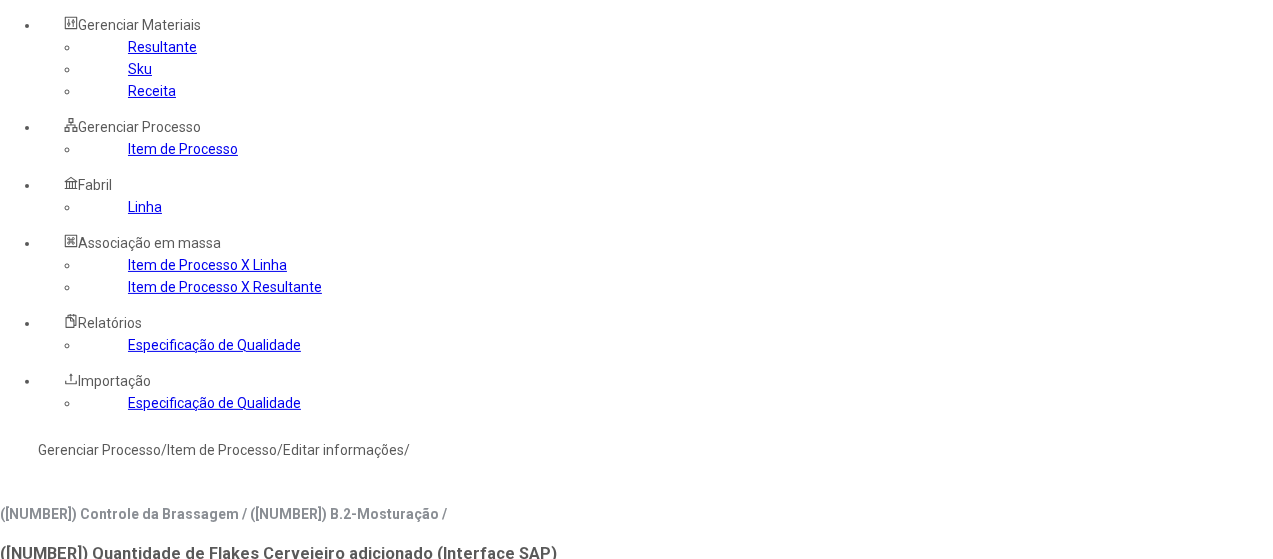 click on "Gerenciar Processo" at bounding box center (99, 450) 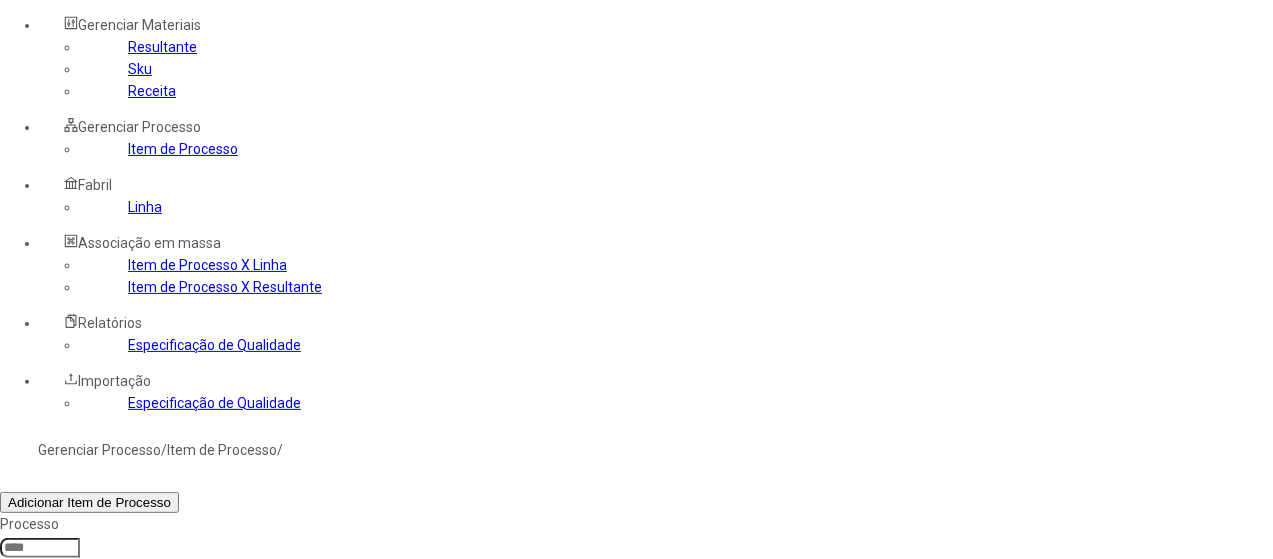 click at bounding box center (71, 729) 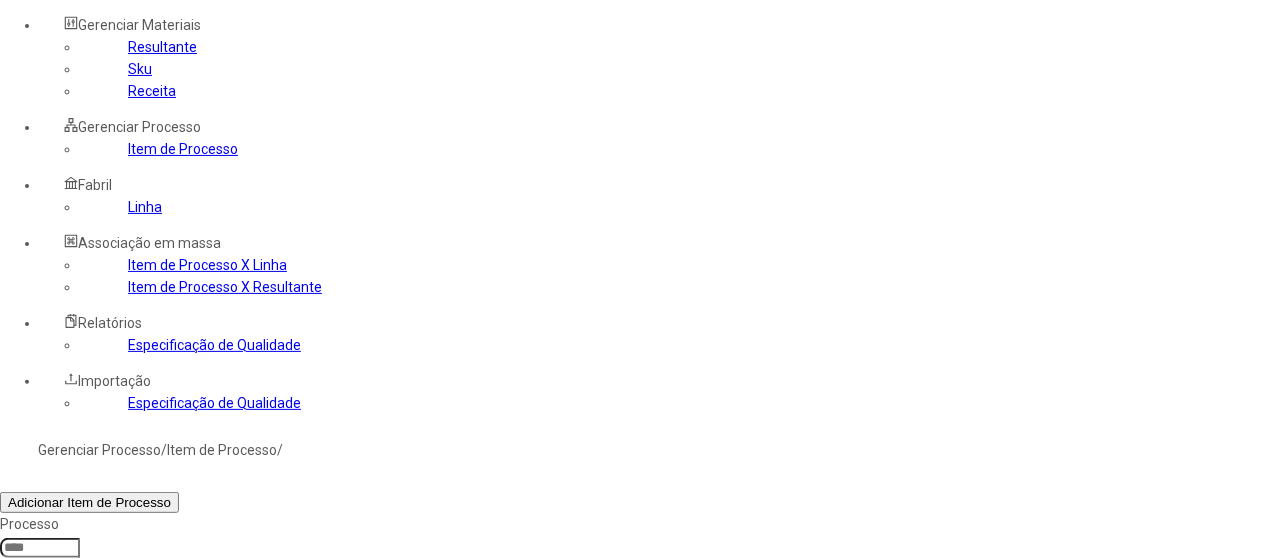 click on "Filtrar" at bounding box center (25, 750) 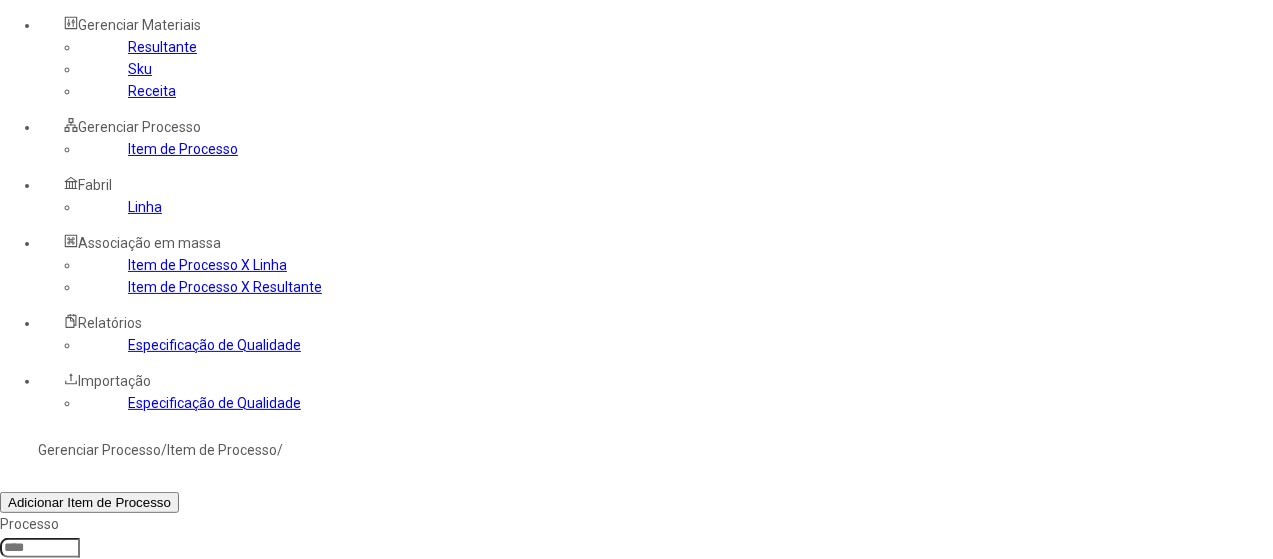 drag, startPoint x: 768, startPoint y: 232, endPoint x: 696, endPoint y: 230, distance: 72.02777 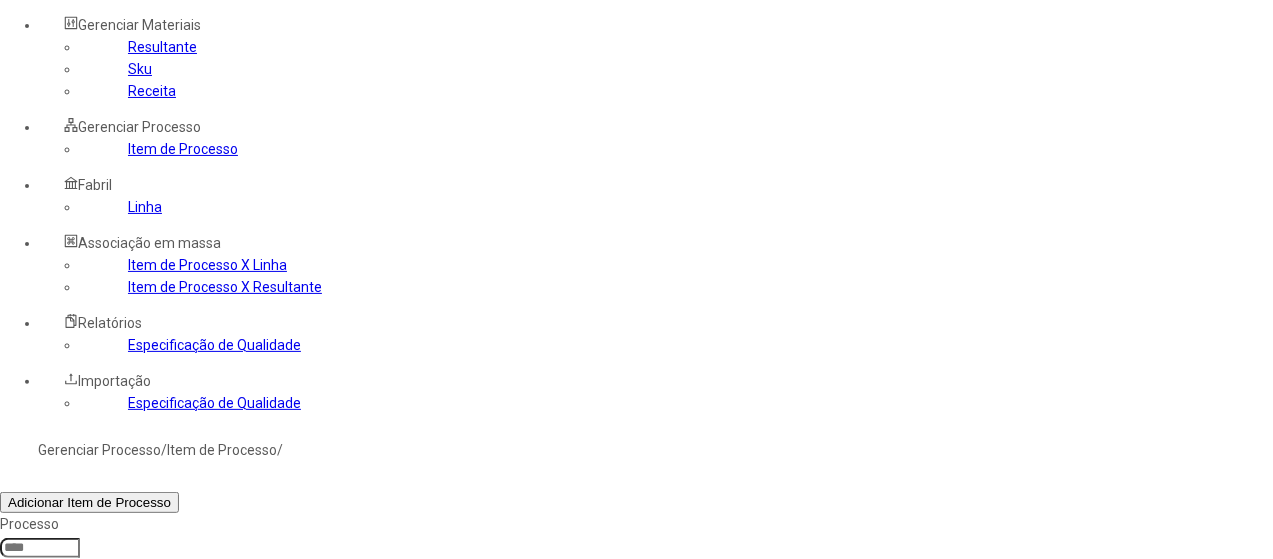 type on "*****" 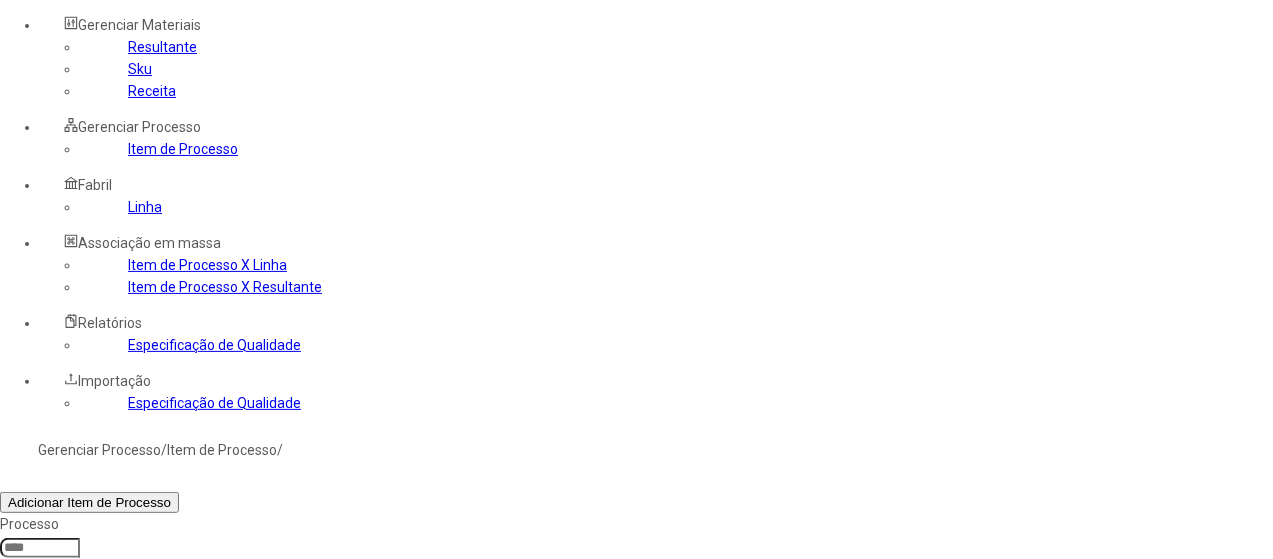 click on "Filtrar" at bounding box center (25, 750) 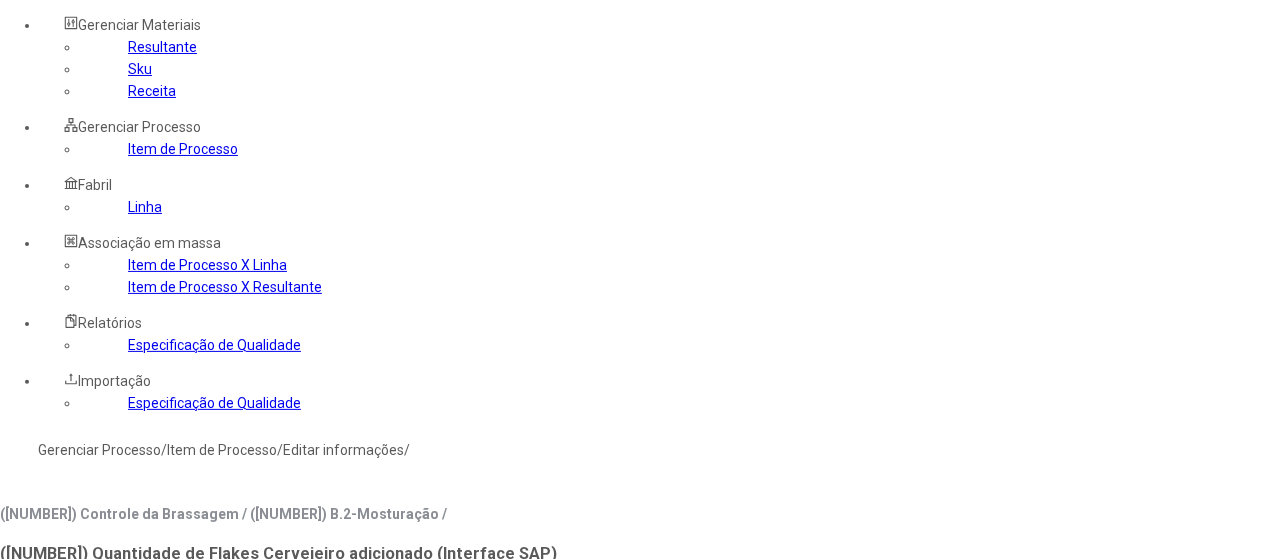 click on "Resultante" at bounding box center (278, 646) 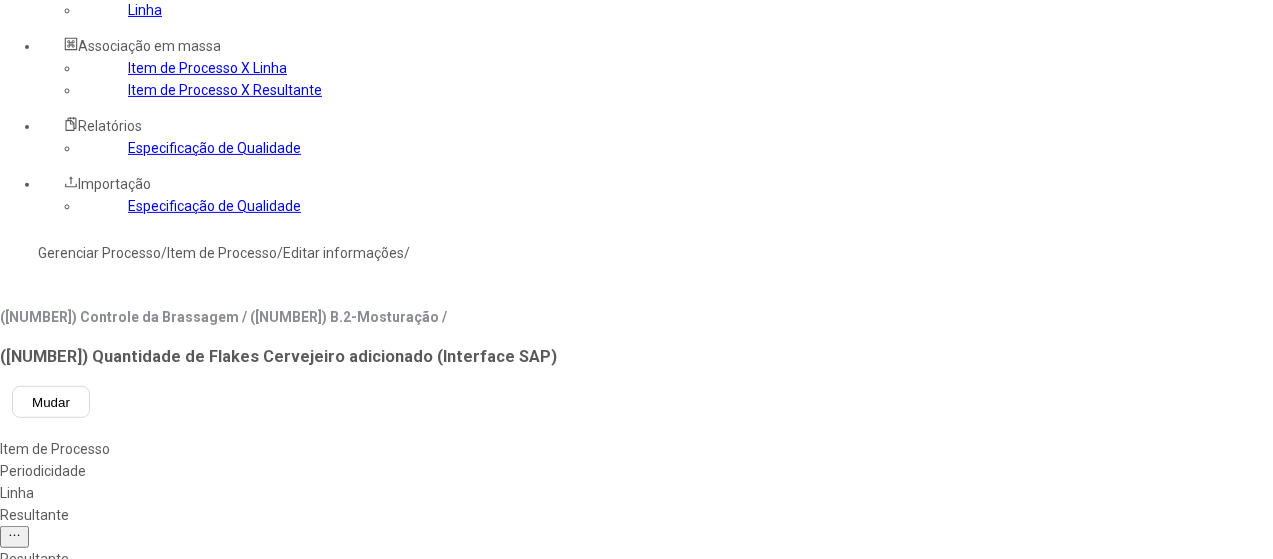 scroll, scrollTop: 300, scrollLeft: 0, axis: vertical 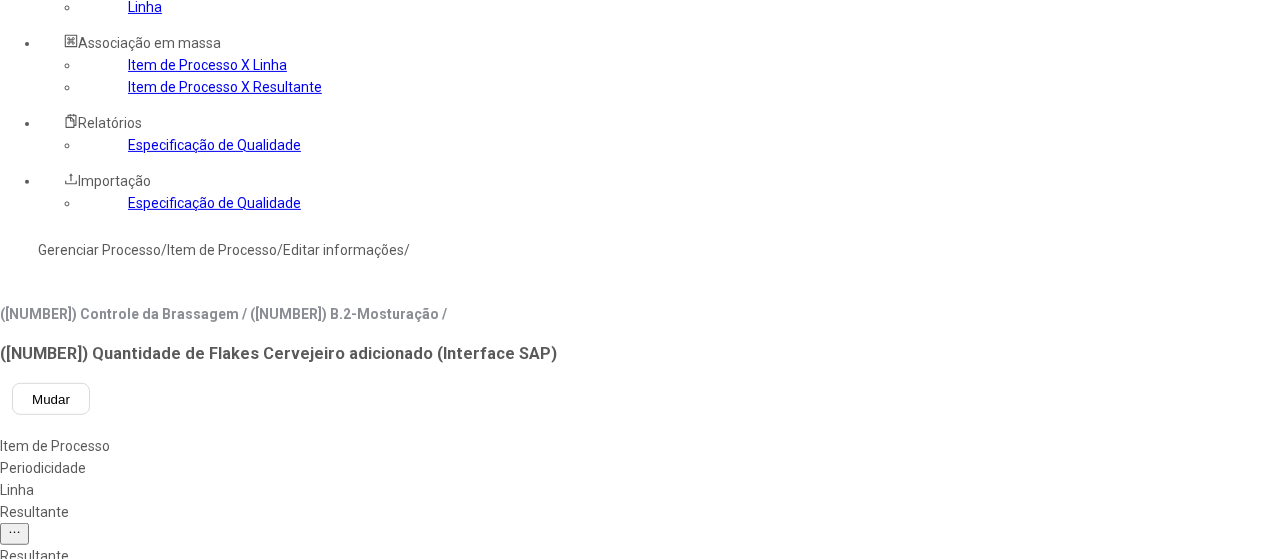 click at bounding box center (85, 791) 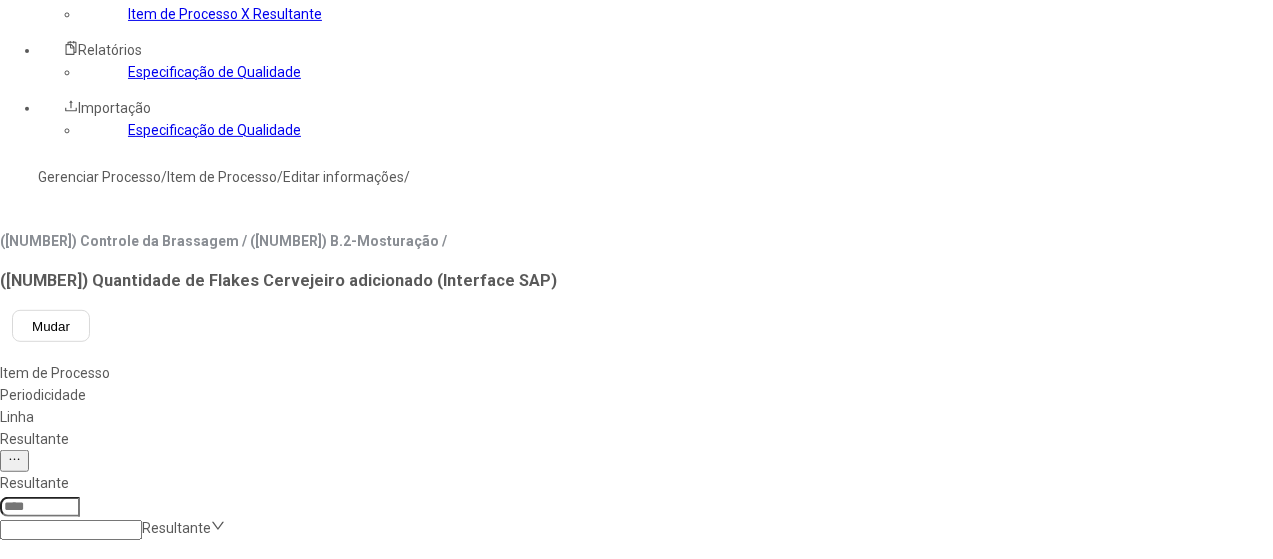 scroll, scrollTop: 400, scrollLeft: 0, axis: vertical 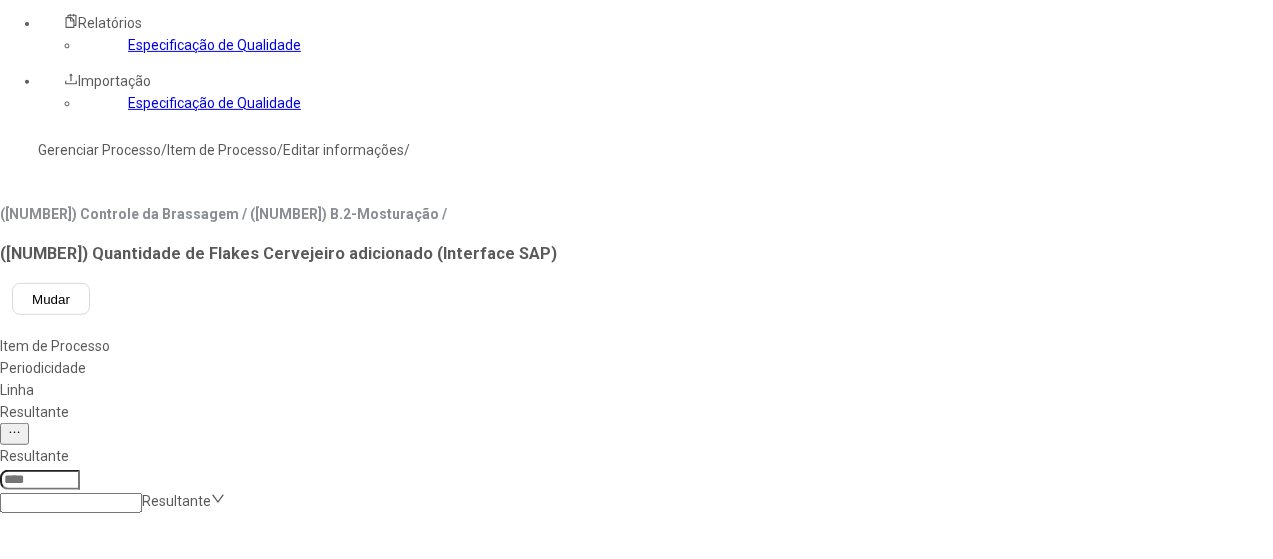 click on "Concluir associação" at bounding box center [124, 1567] 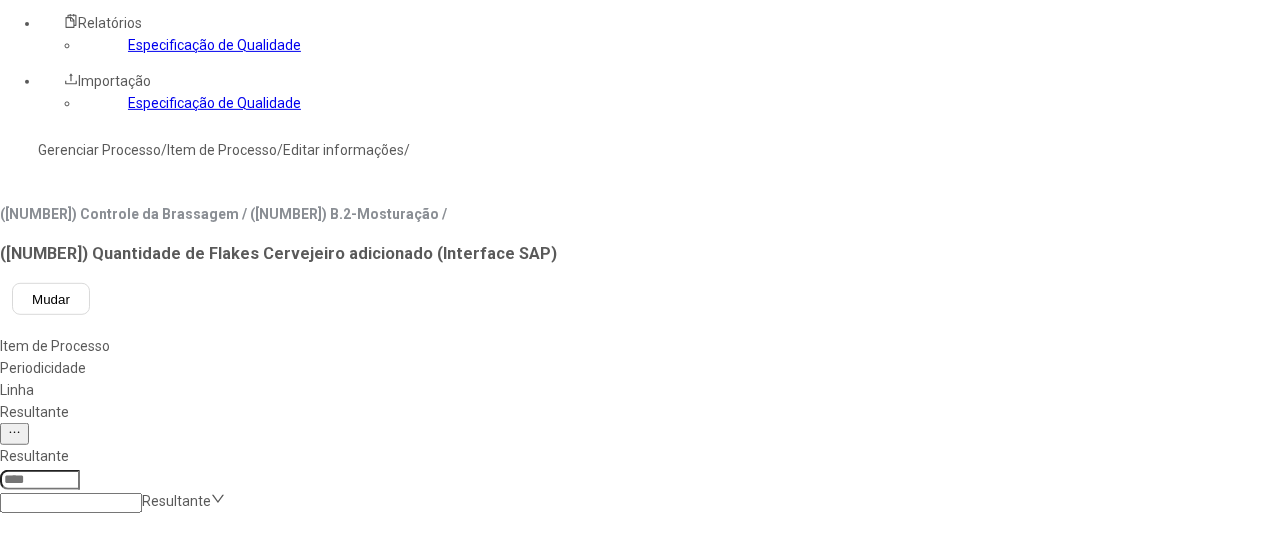 scroll, scrollTop: 0, scrollLeft: 0, axis: both 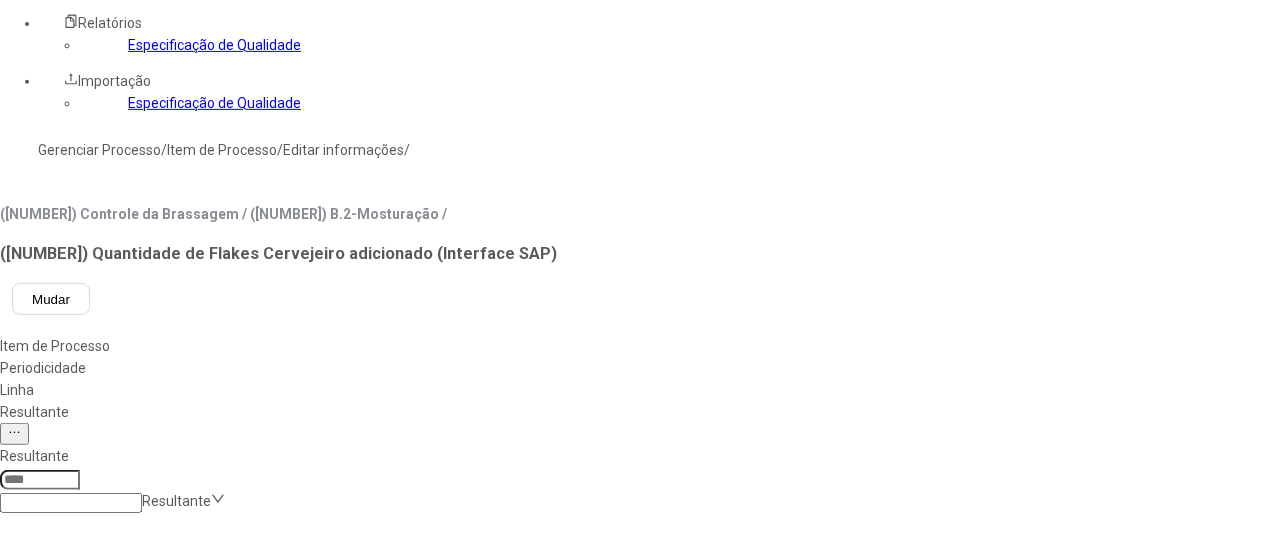 click on "4532" at bounding box center [51, 749] 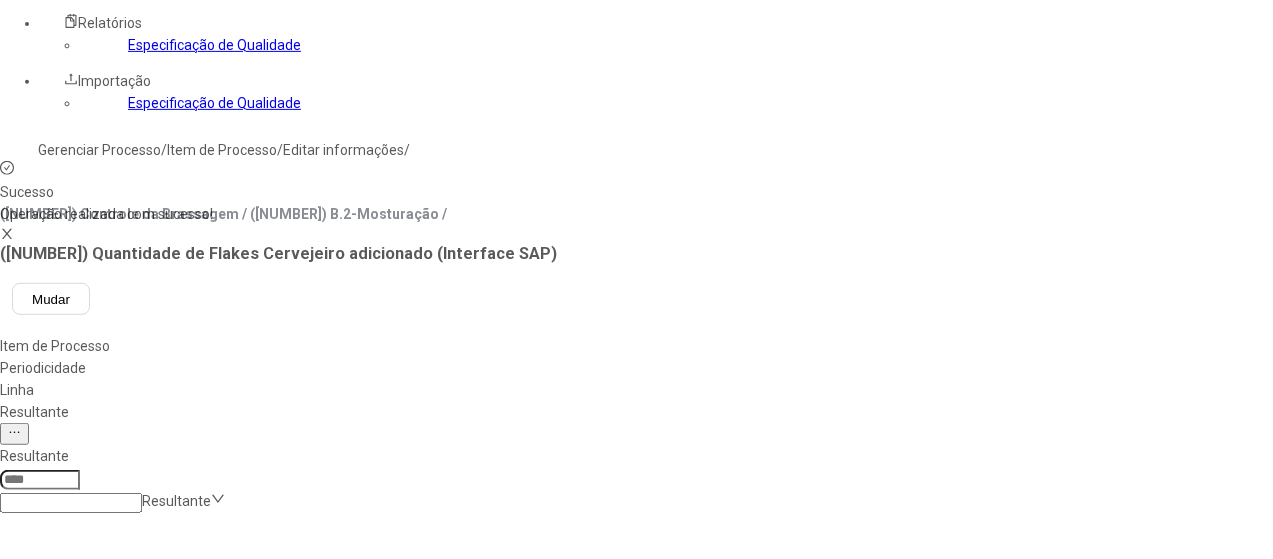 drag, startPoint x: 386, startPoint y: 87, endPoint x: 528, endPoint y: 87, distance: 142 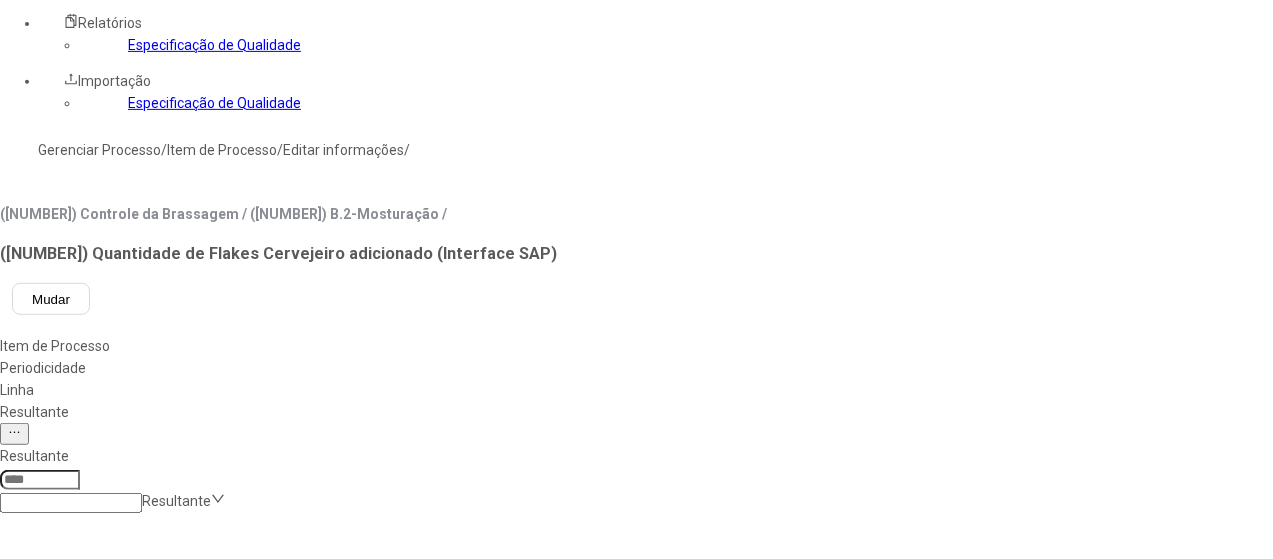 scroll, scrollTop: 400, scrollLeft: 0, axis: vertical 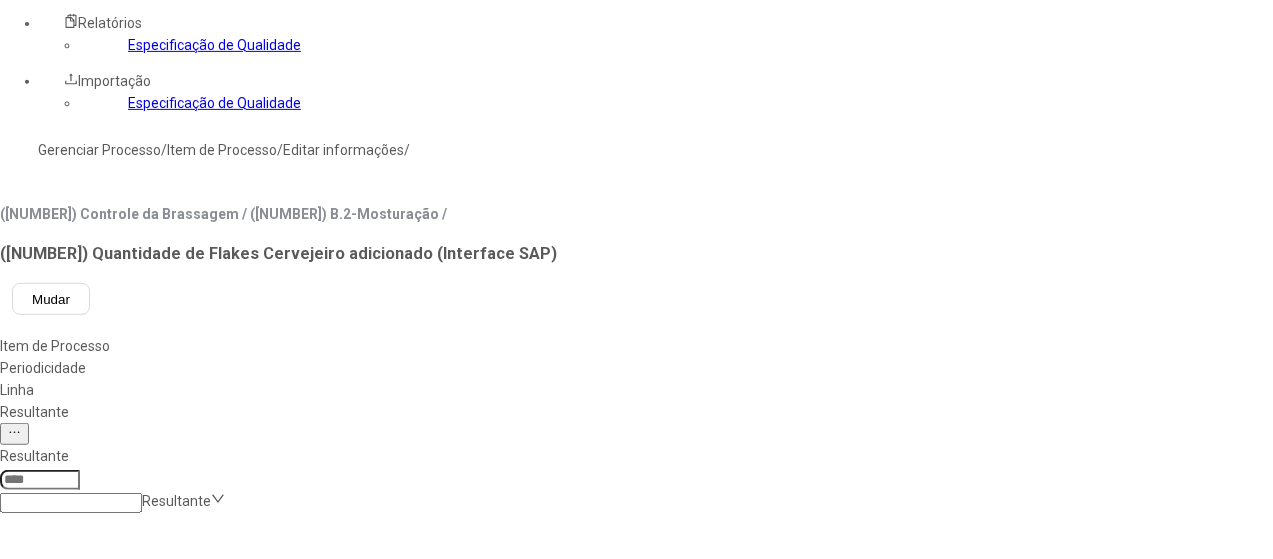click on "******" at bounding box center (85, 691) 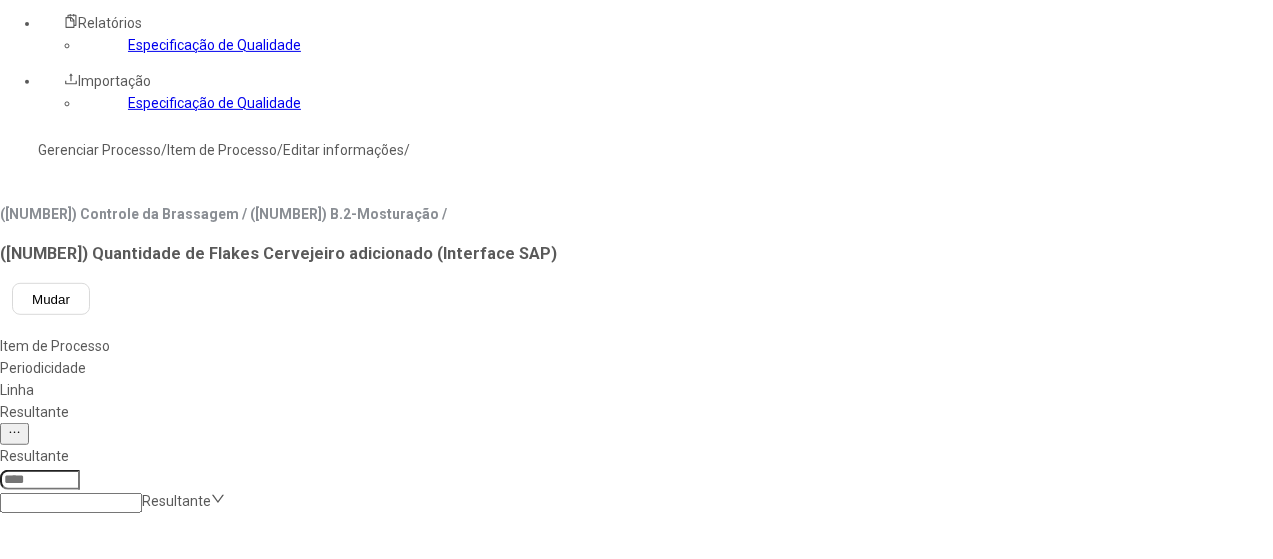 scroll, scrollTop: 0, scrollLeft: 0, axis: both 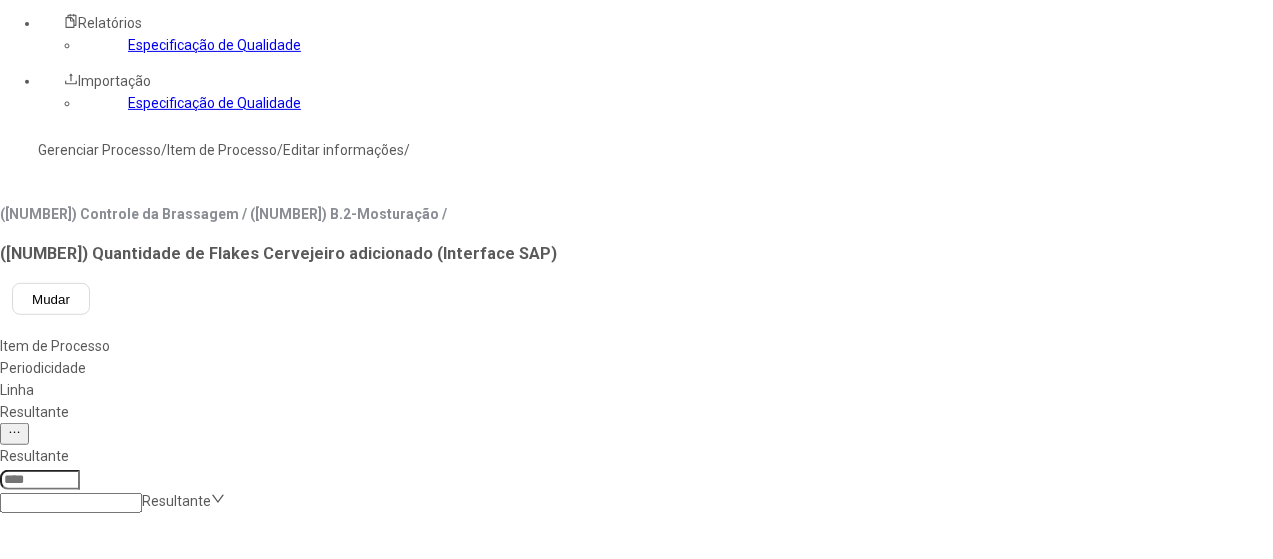 drag, startPoint x: 862, startPoint y: 83, endPoint x: 810, endPoint y: 91, distance: 52.611786 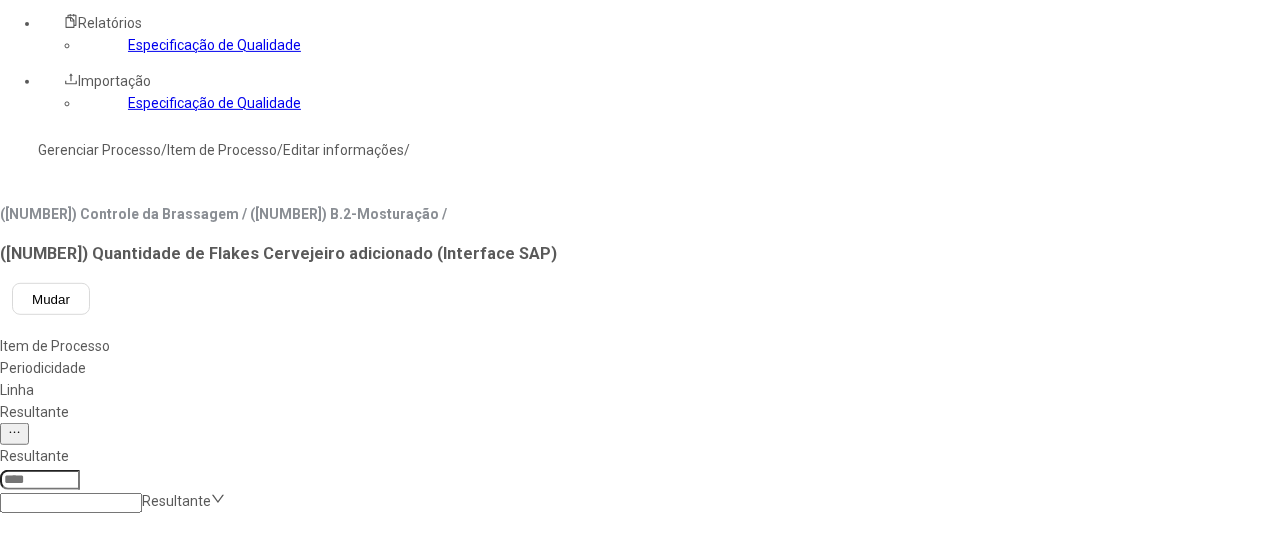 type on "****" 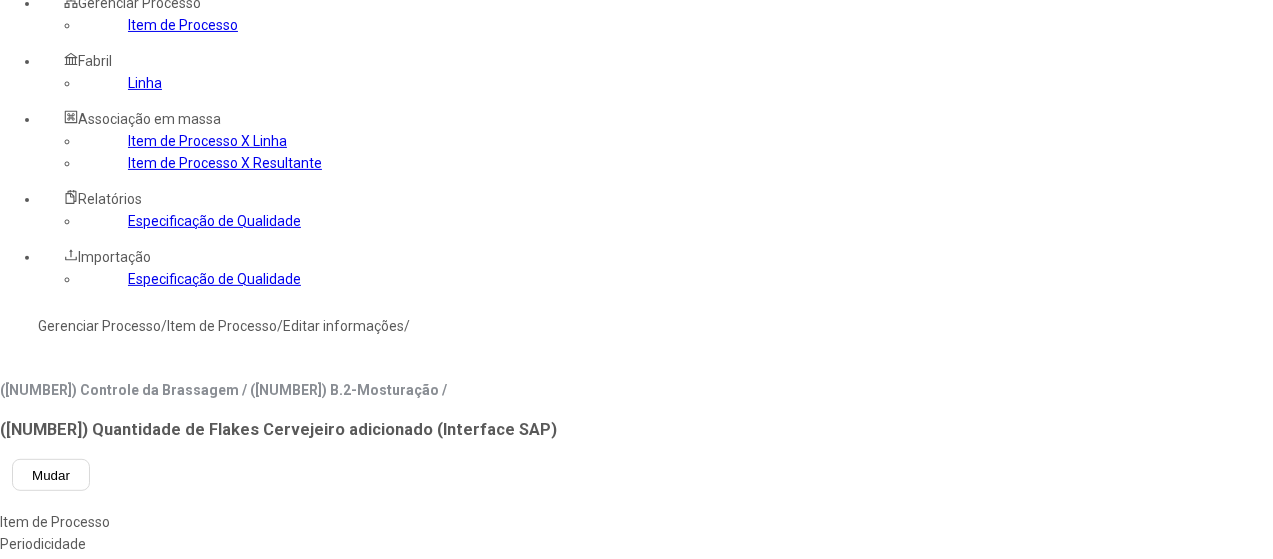 scroll, scrollTop: 100, scrollLeft: 0, axis: vertical 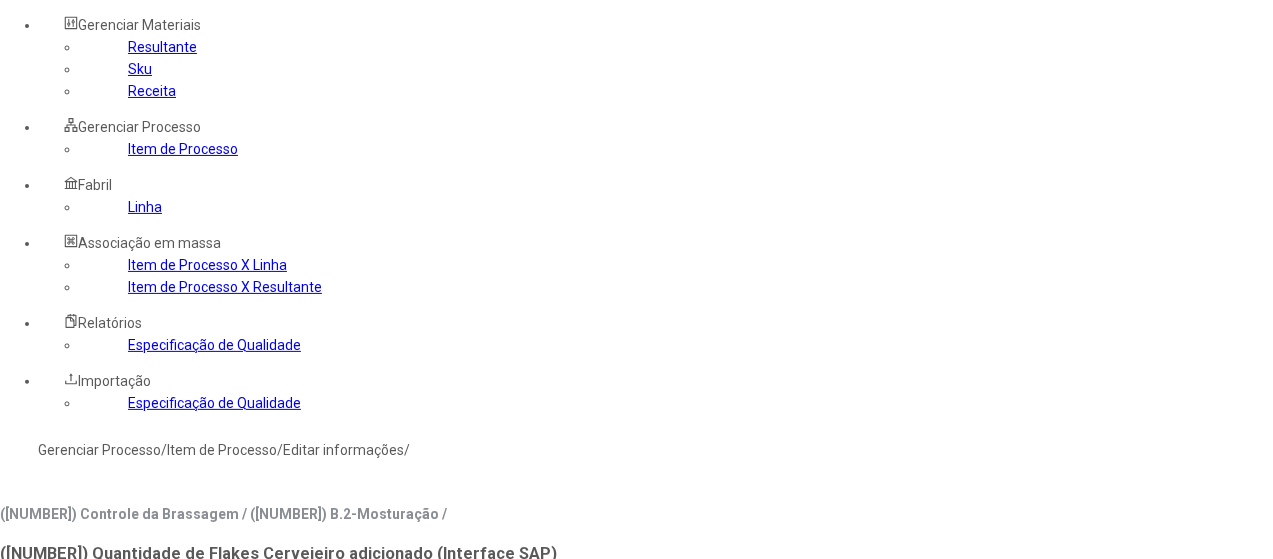 click on "Gerenciar Processo" at bounding box center [99, 450] 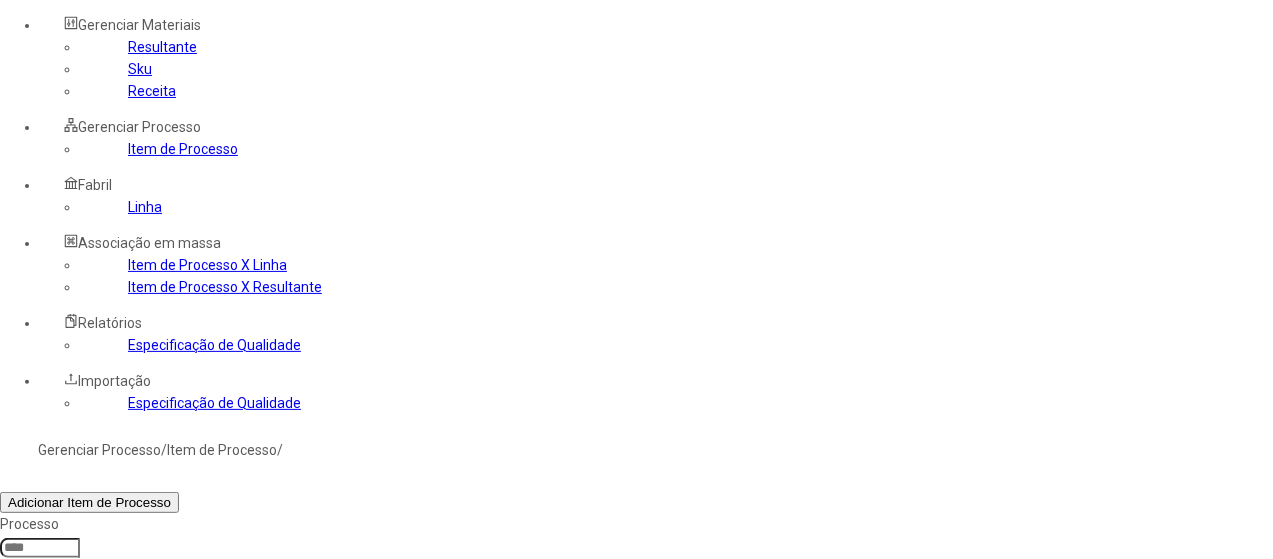 click at bounding box center (71, 729) 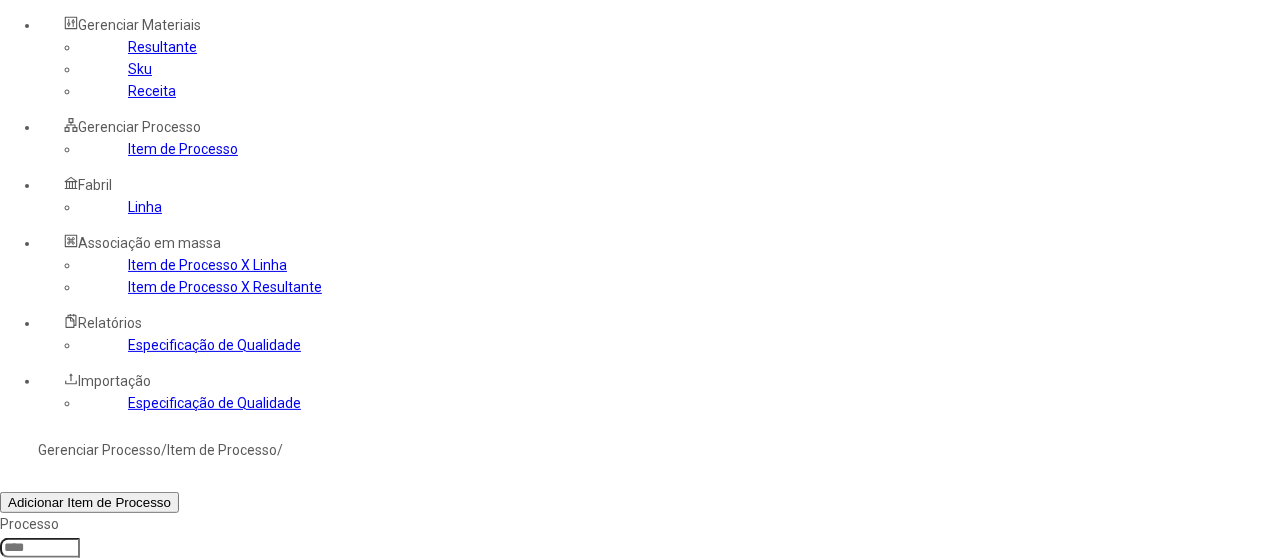 click on "Filtrar" at bounding box center [25, 750] 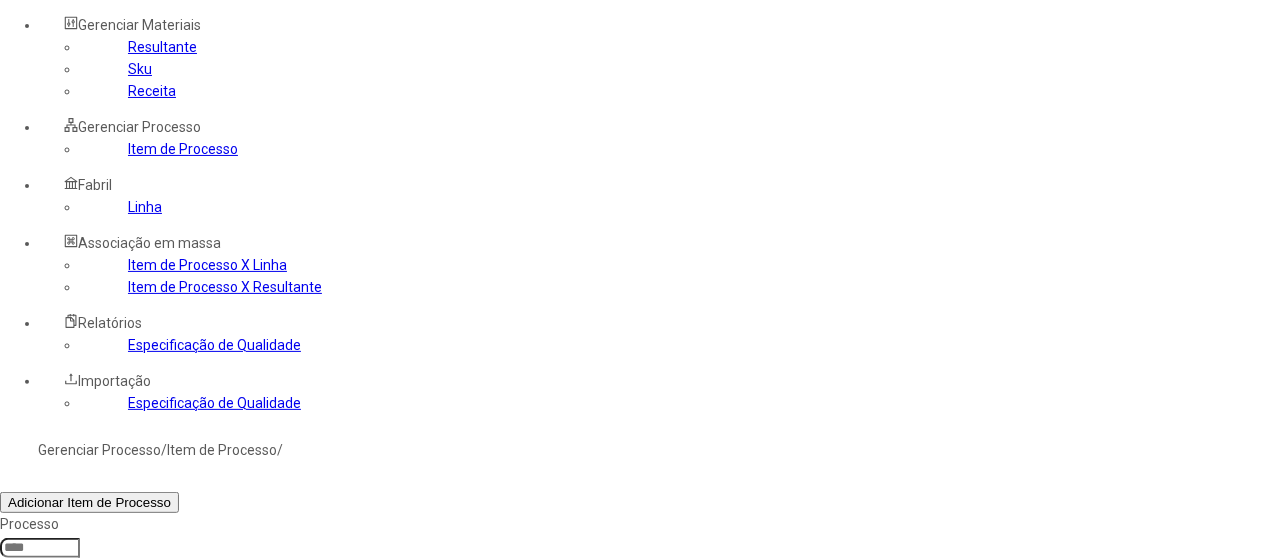 drag, startPoint x: 834, startPoint y: 427, endPoint x: 754, endPoint y: 409, distance: 82 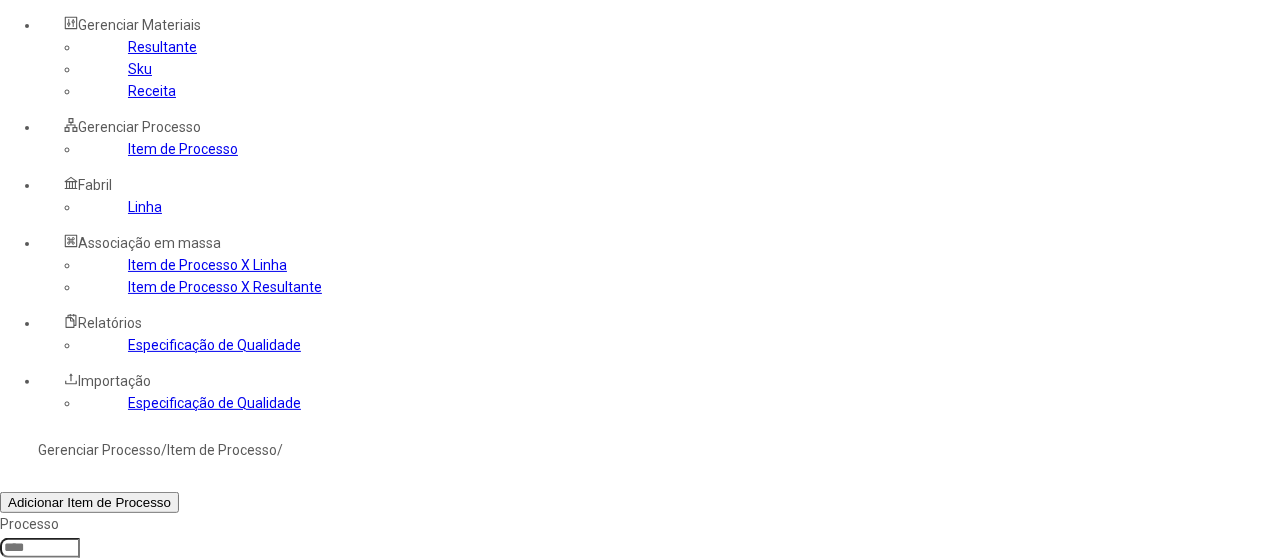 type on "*****" 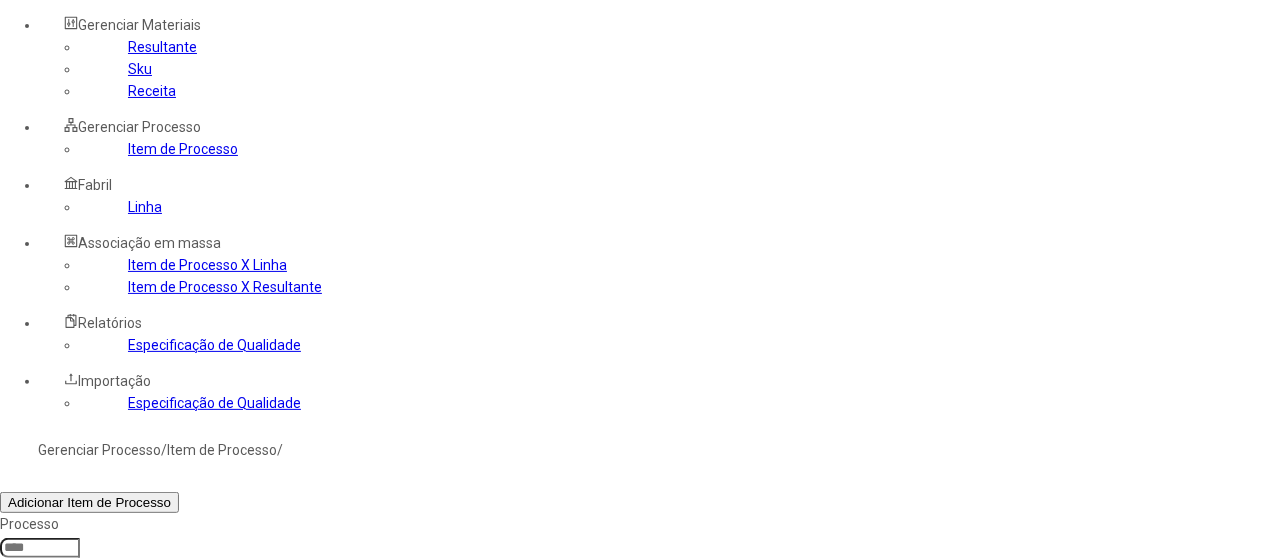 click on "Filtrar" at bounding box center [25, 750] 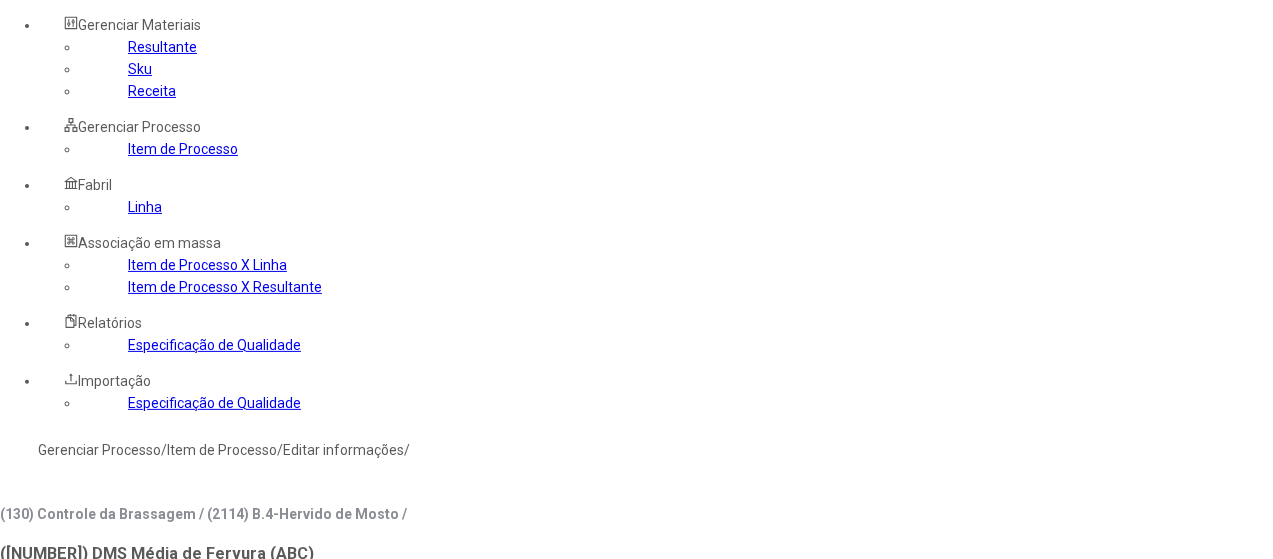 click on "pt-BR" at bounding box center (160, 938) 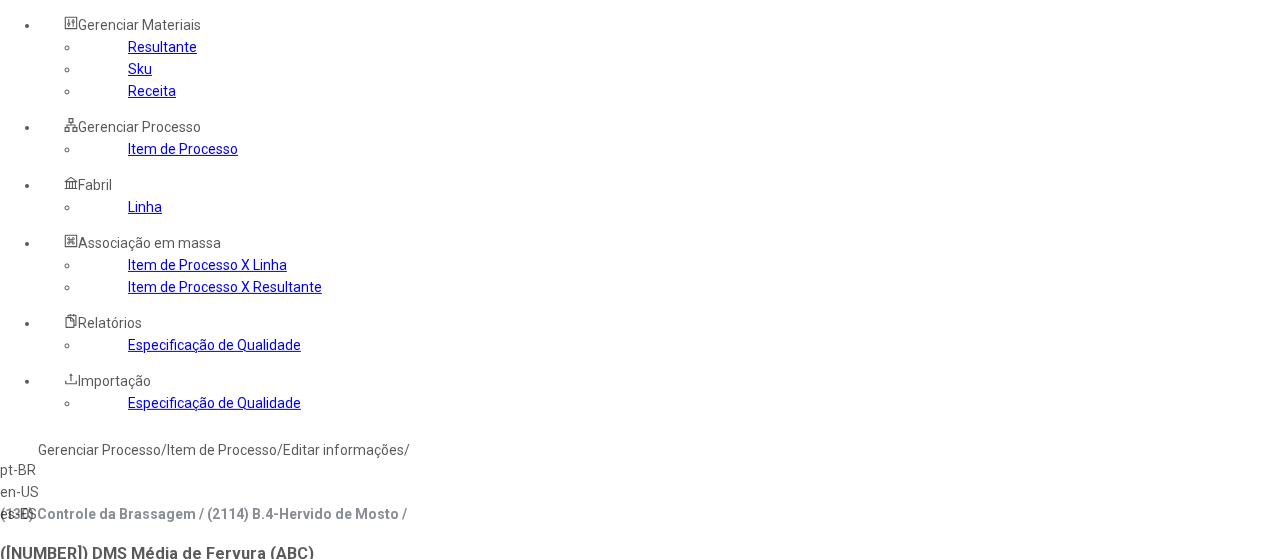 click on "es-ES" at bounding box center (57, 514) 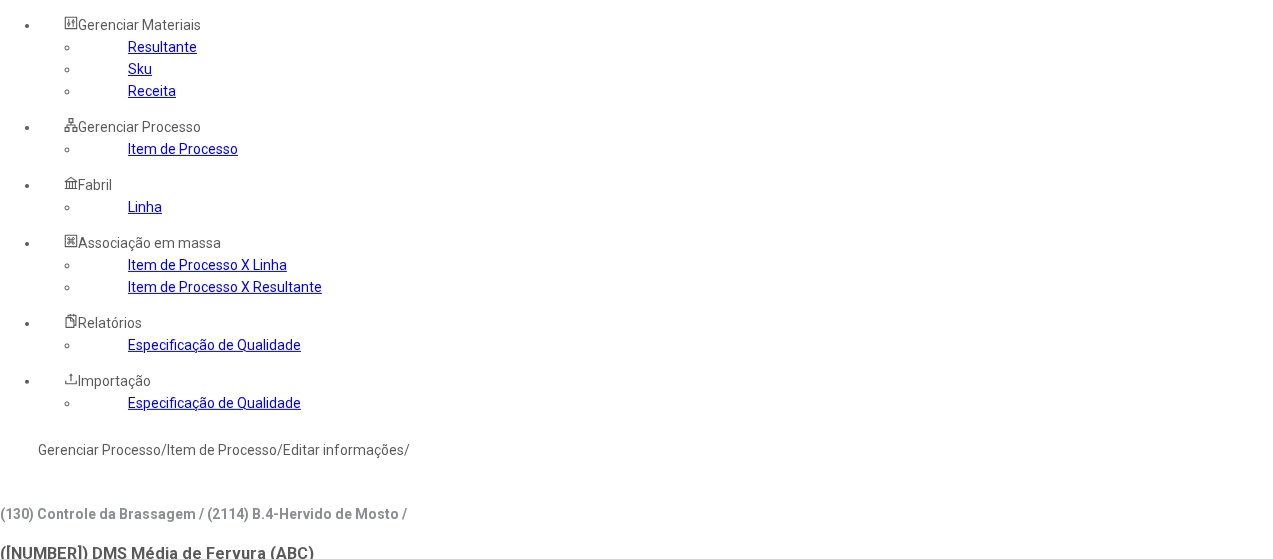 click on "Linha" at bounding box center (212, 690) 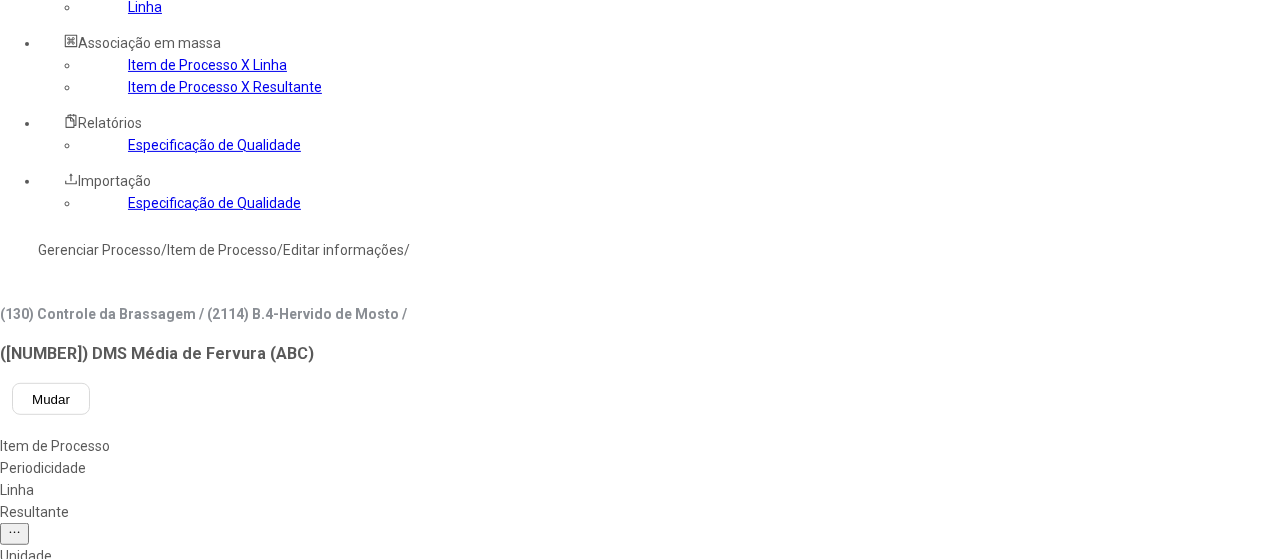 drag, startPoint x: 769, startPoint y: 367, endPoint x: 864, endPoint y: 387, distance: 97.082436 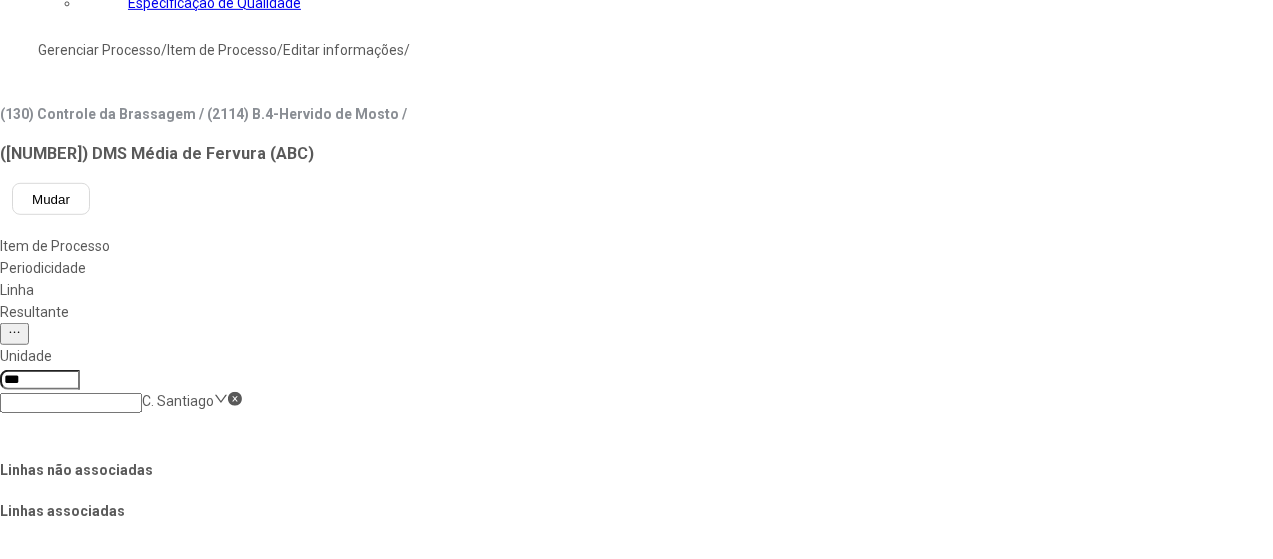 click on "Salvar Alterações" at bounding box center (200, 1299) 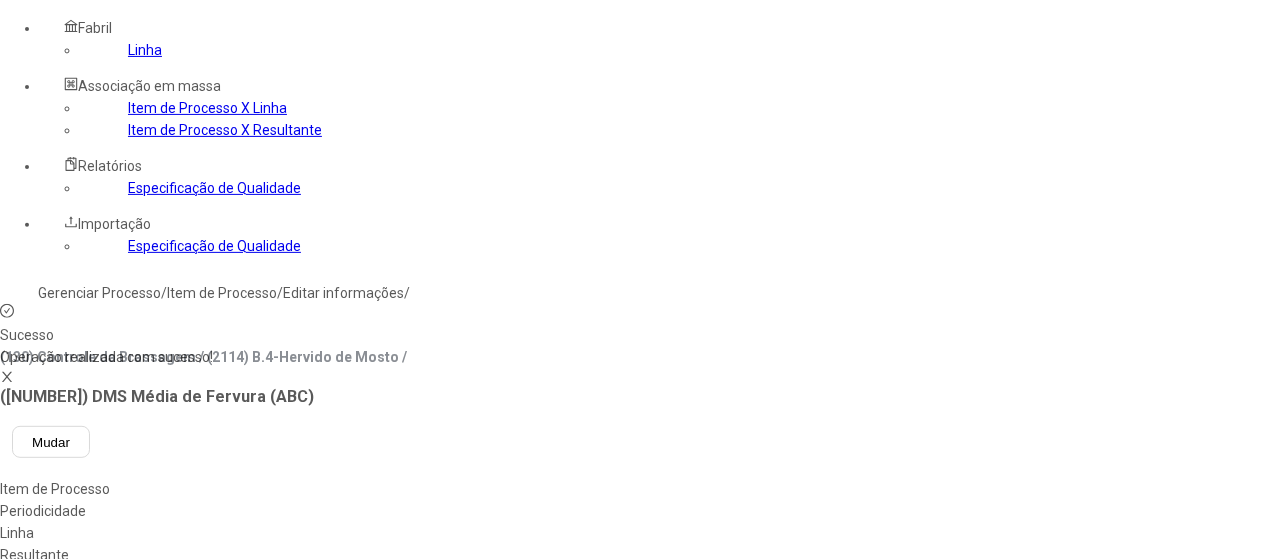 scroll, scrollTop: 0, scrollLeft: 0, axis: both 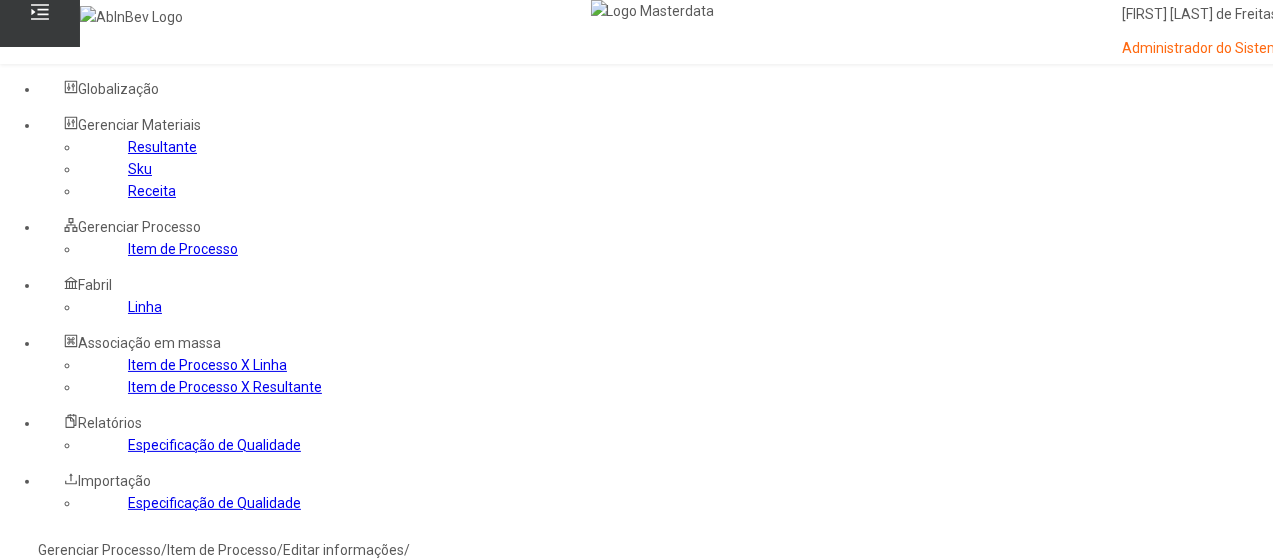 click on "Gerenciar Processo" at bounding box center (99, 550) 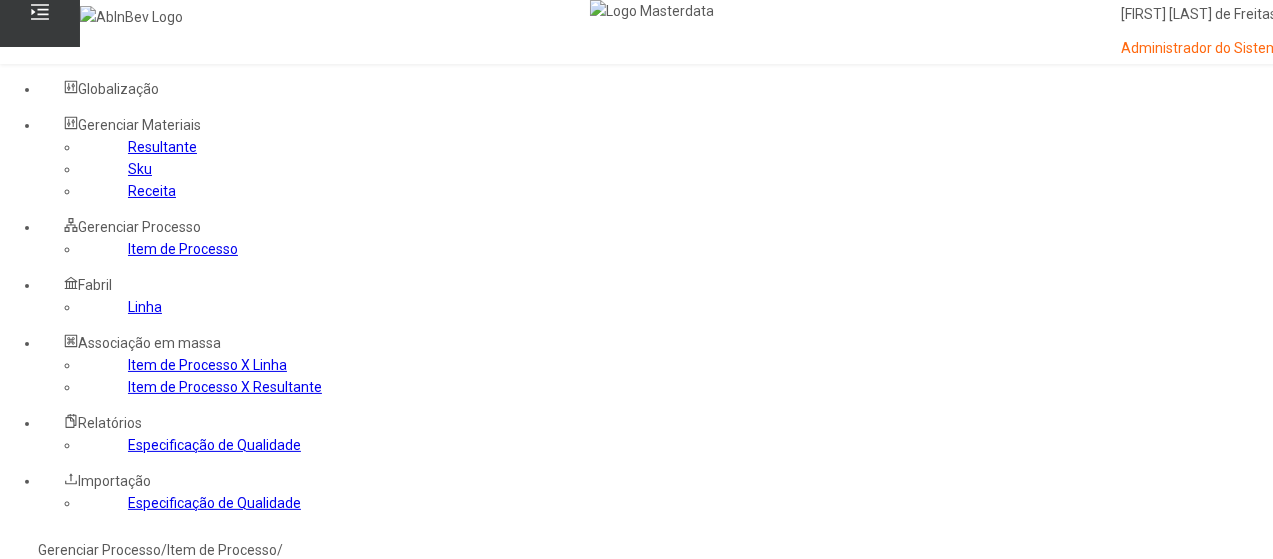 click at bounding box center (71, 829) 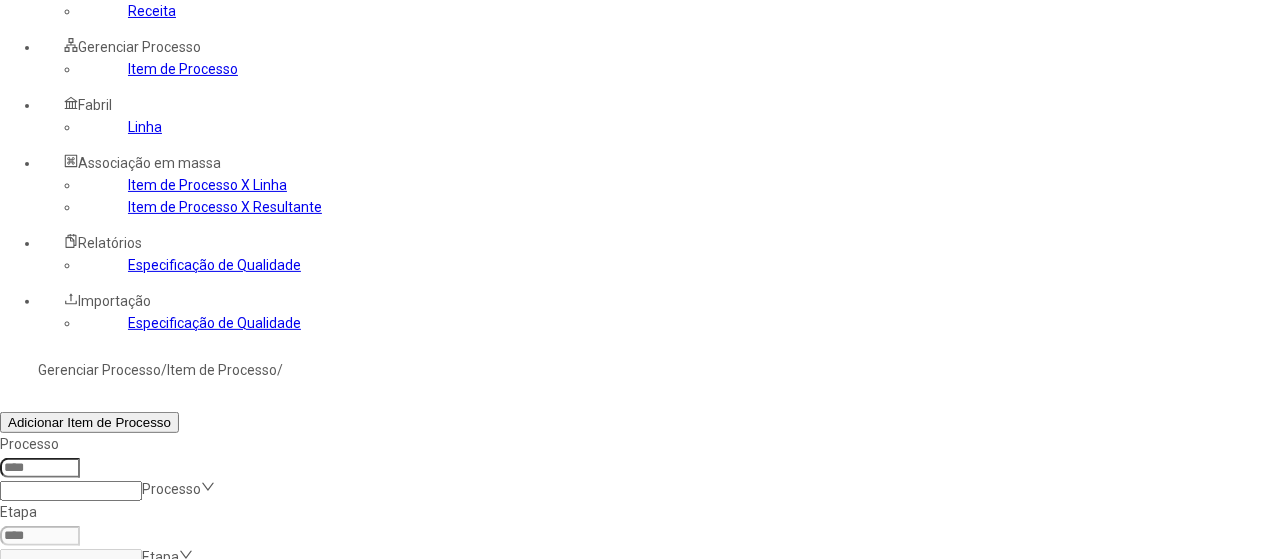 scroll, scrollTop: 200, scrollLeft: 0, axis: vertical 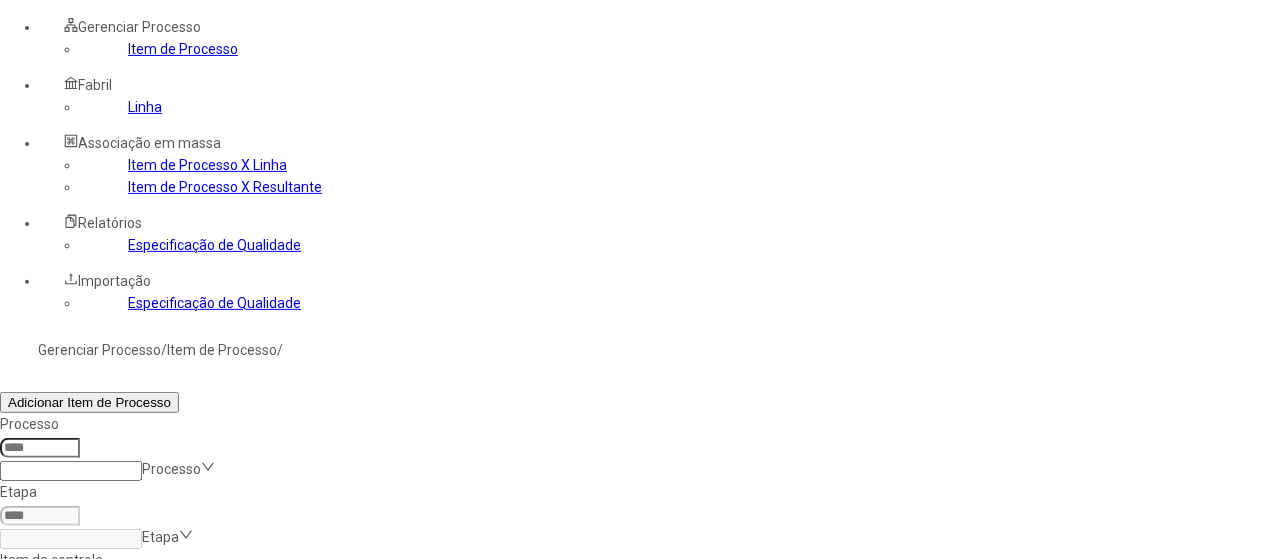 click at bounding box center [1302, 714] 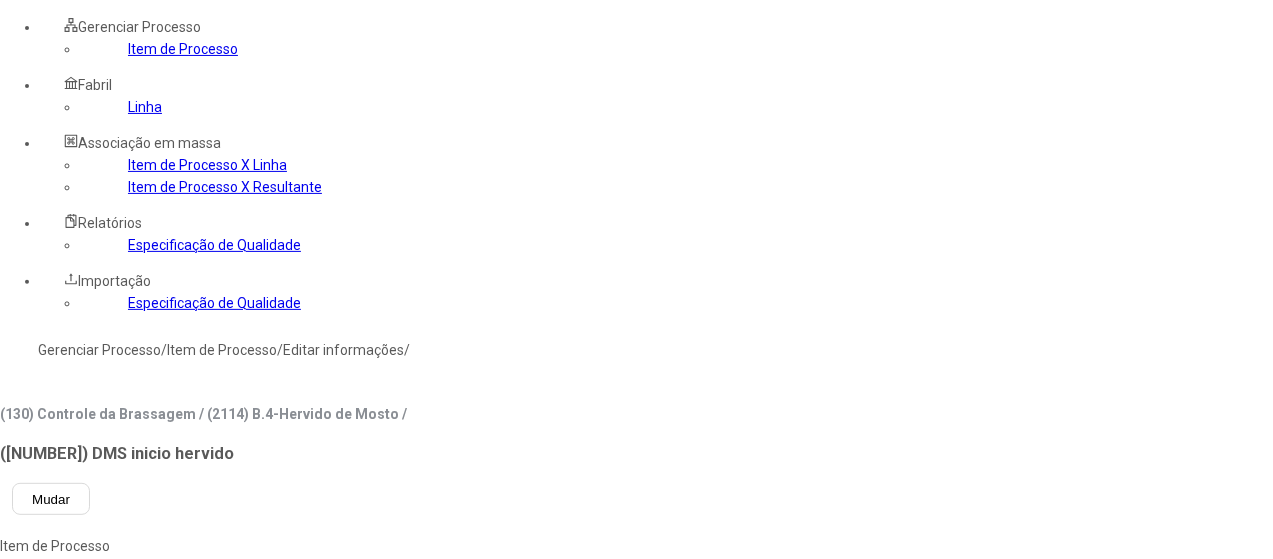 click on "Linha" at bounding box center [212, 590] 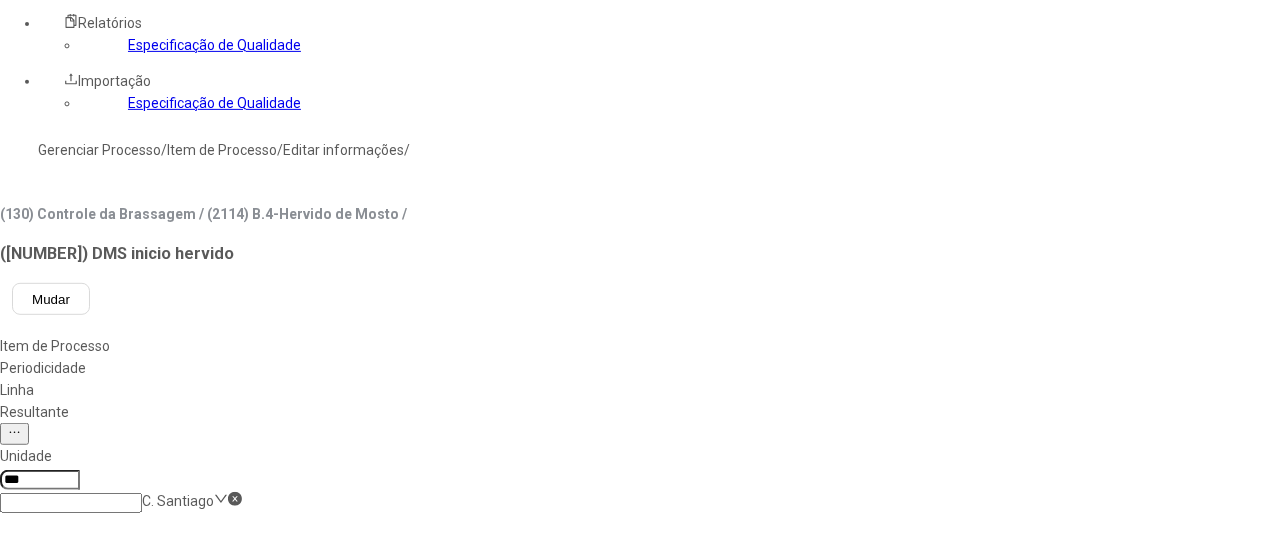 click on "Salvar Alterações" at bounding box center (200, 1399) 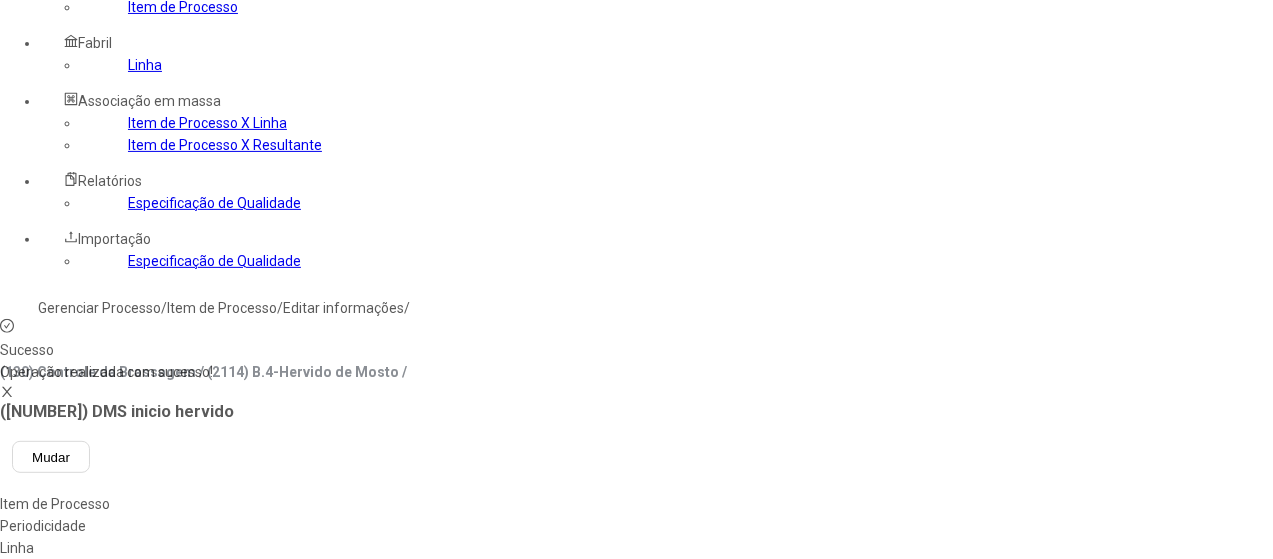 scroll, scrollTop: 0, scrollLeft: 0, axis: both 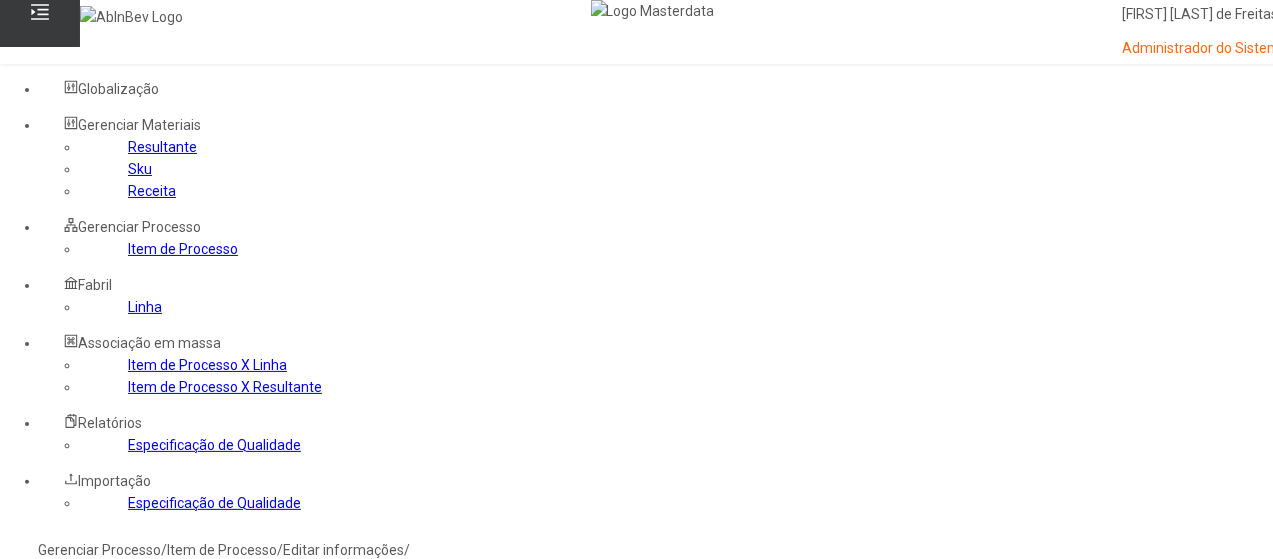 drag, startPoint x: 650, startPoint y: 251, endPoint x: 666, endPoint y: 247, distance: 16.492422 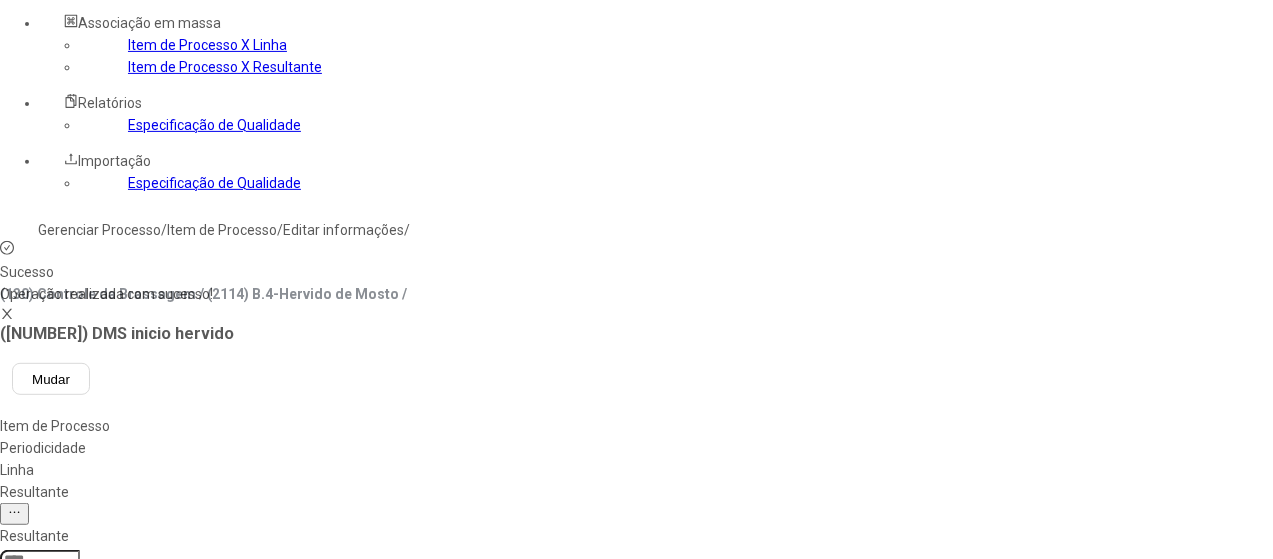 scroll, scrollTop: 300, scrollLeft: 0, axis: vertical 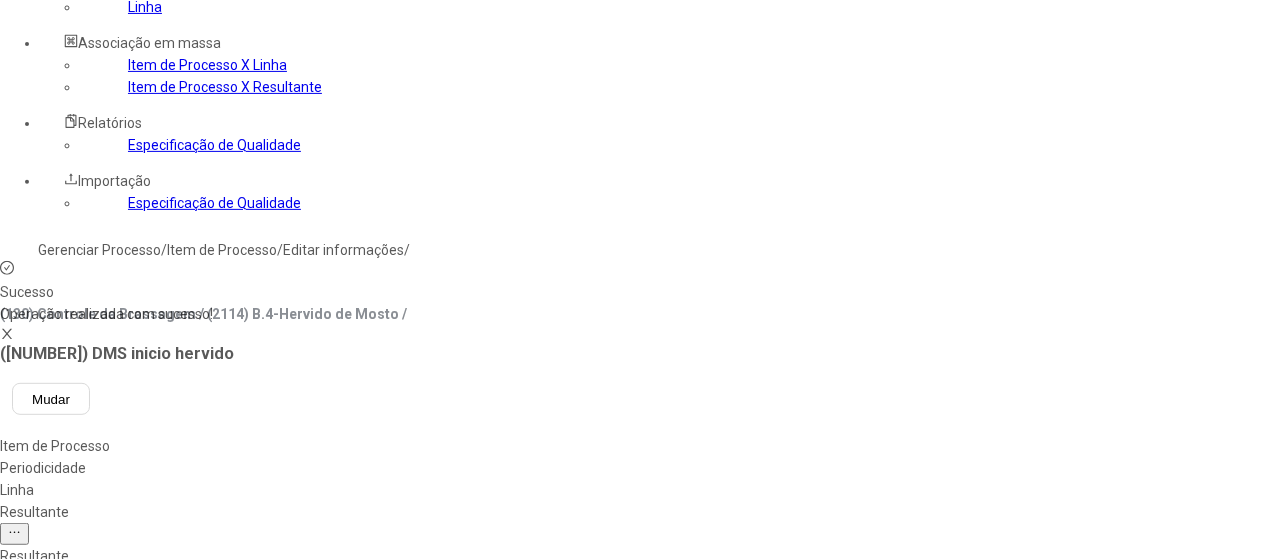 click at bounding box center (85, 791) 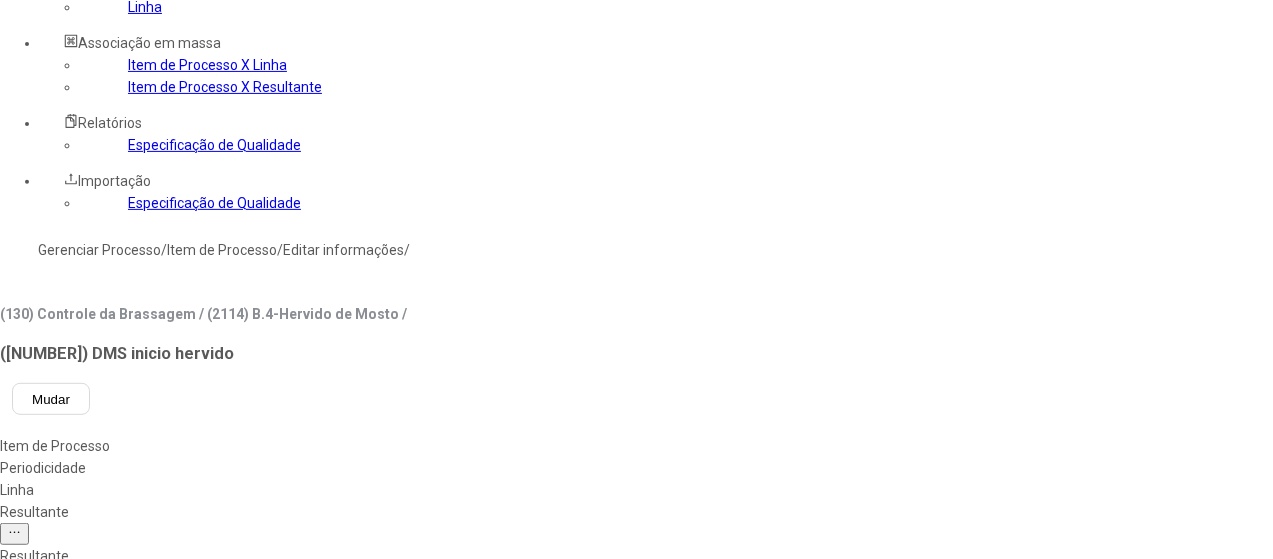 scroll, scrollTop: 0, scrollLeft: 0, axis: both 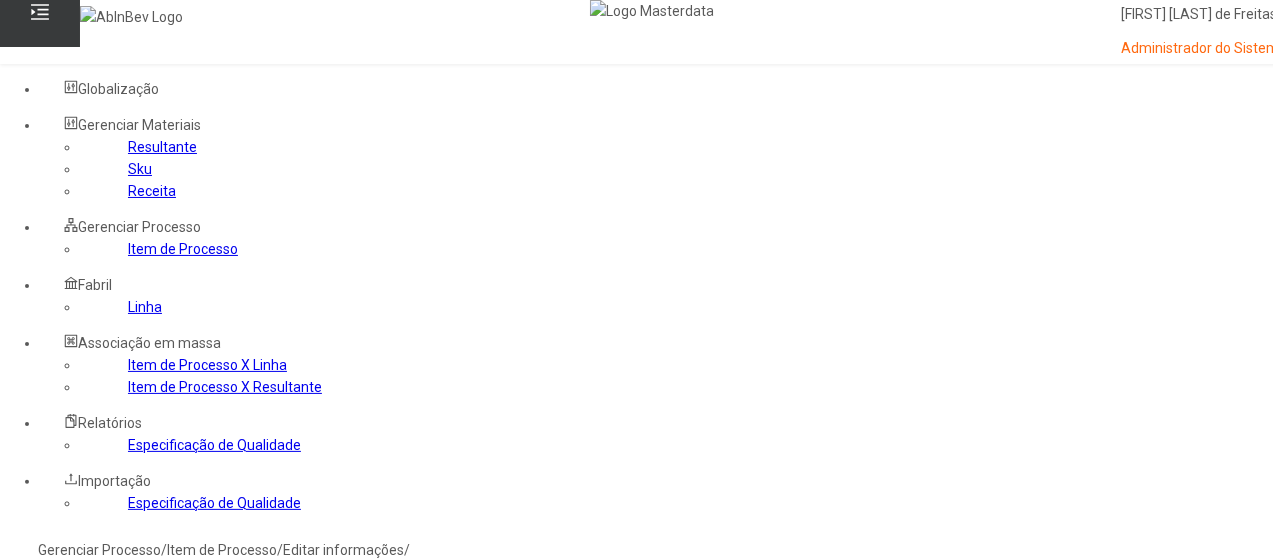 type on "*****" 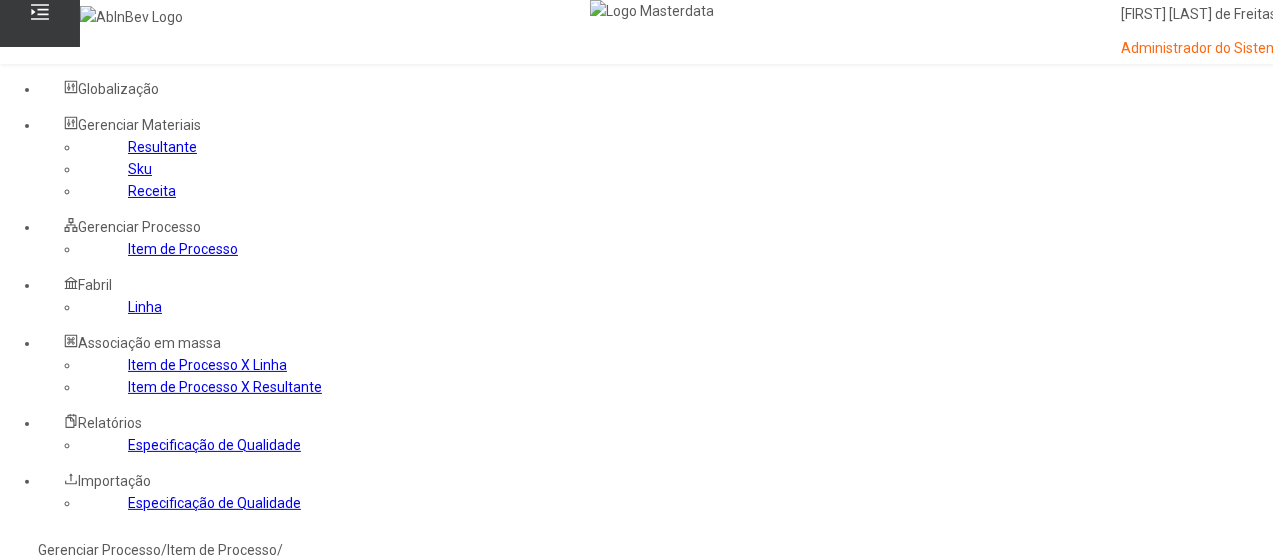 click at bounding box center [71, 829] 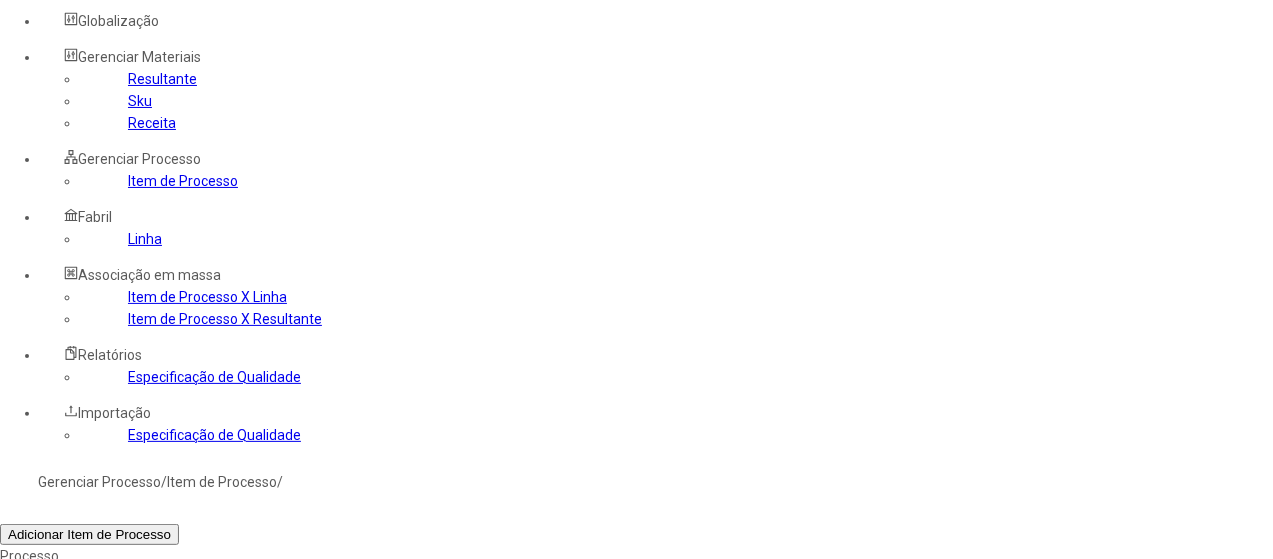 scroll, scrollTop: 100, scrollLeft: 0, axis: vertical 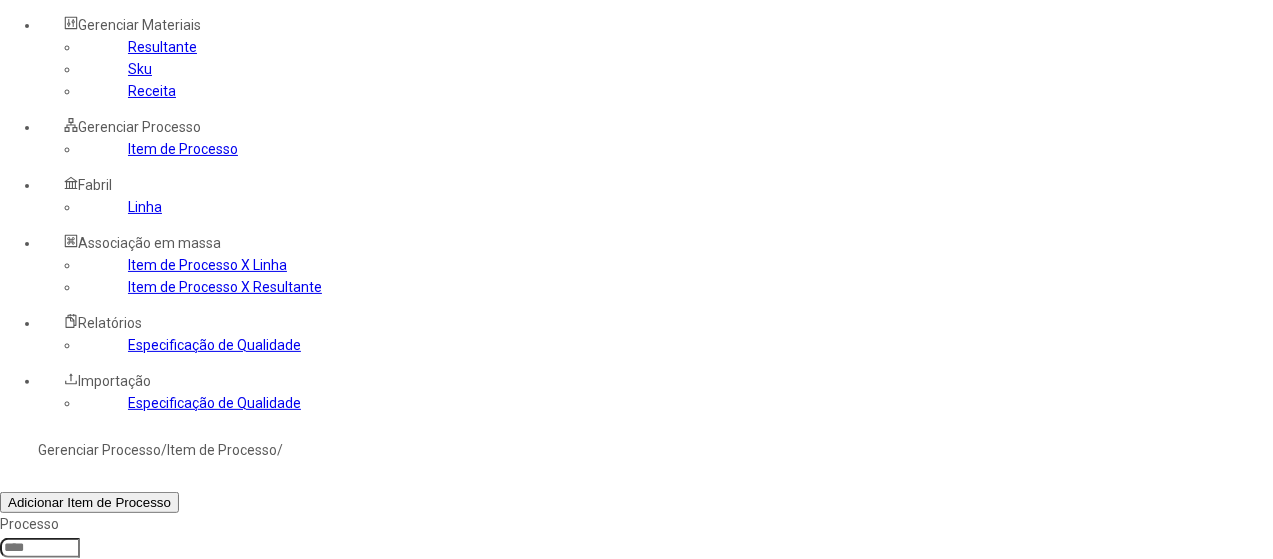 click at bounding box center (1302, 812) 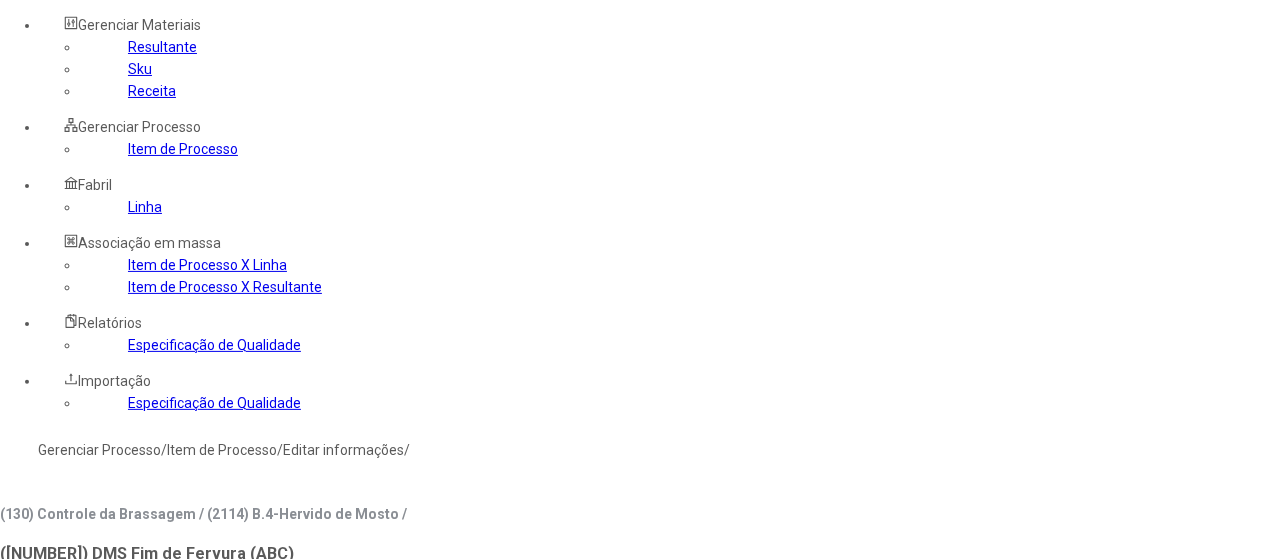 click on "Linha" at bounding box center [212, 646] 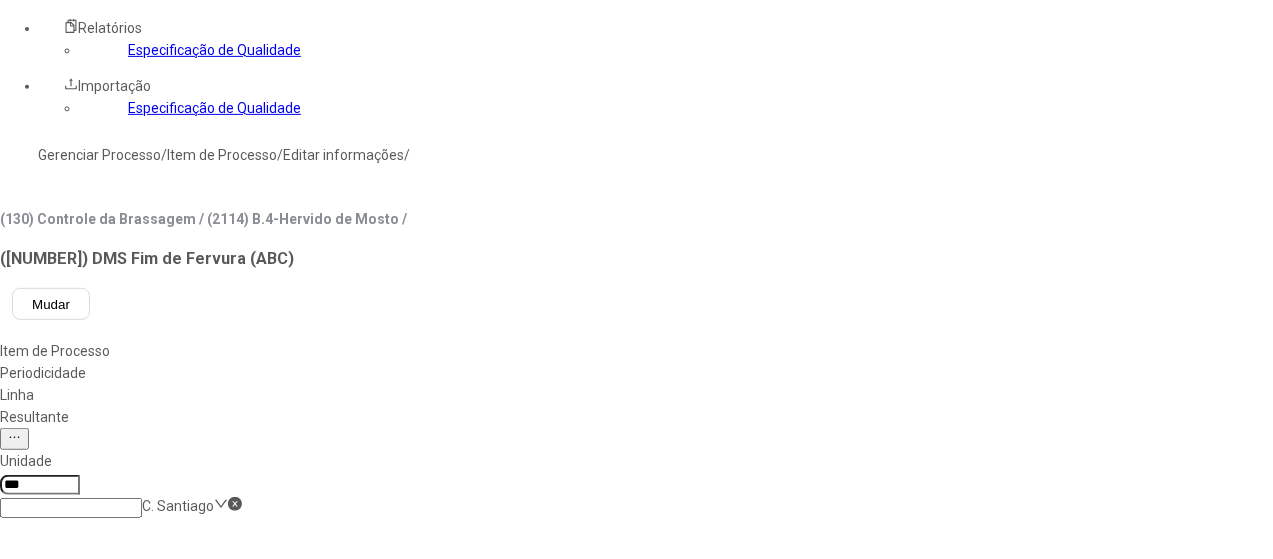 scroll, scrollTop: 400, scrollLeft: 0, axis: vertical 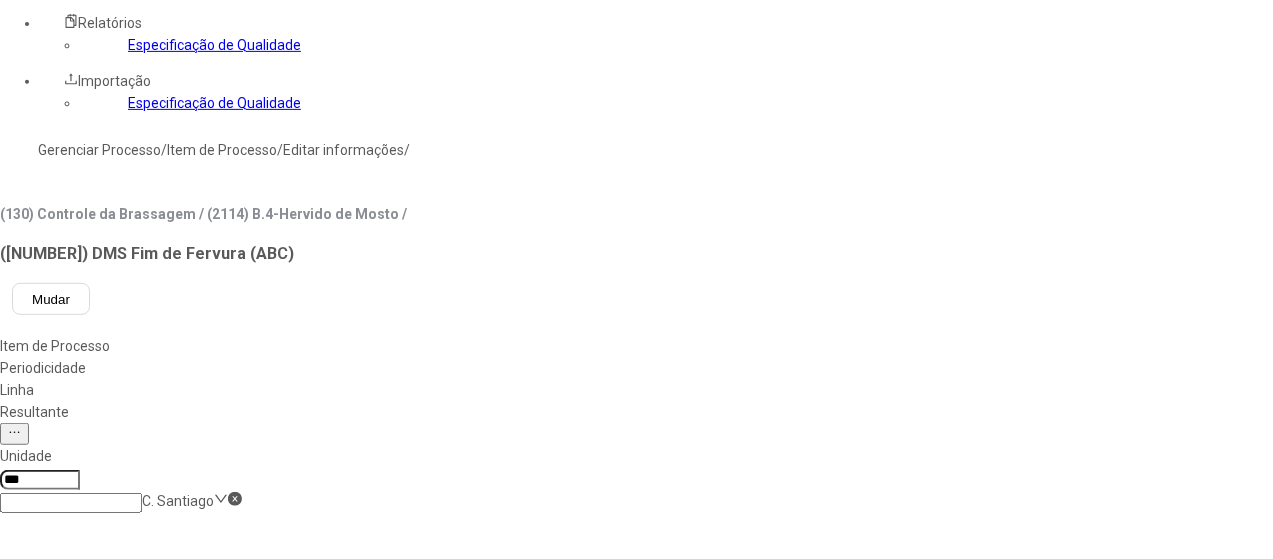drag, startPoint x: 765, startPoint y: 274, endPoint x: 964, endPoint y: 438, distance: 257.87012 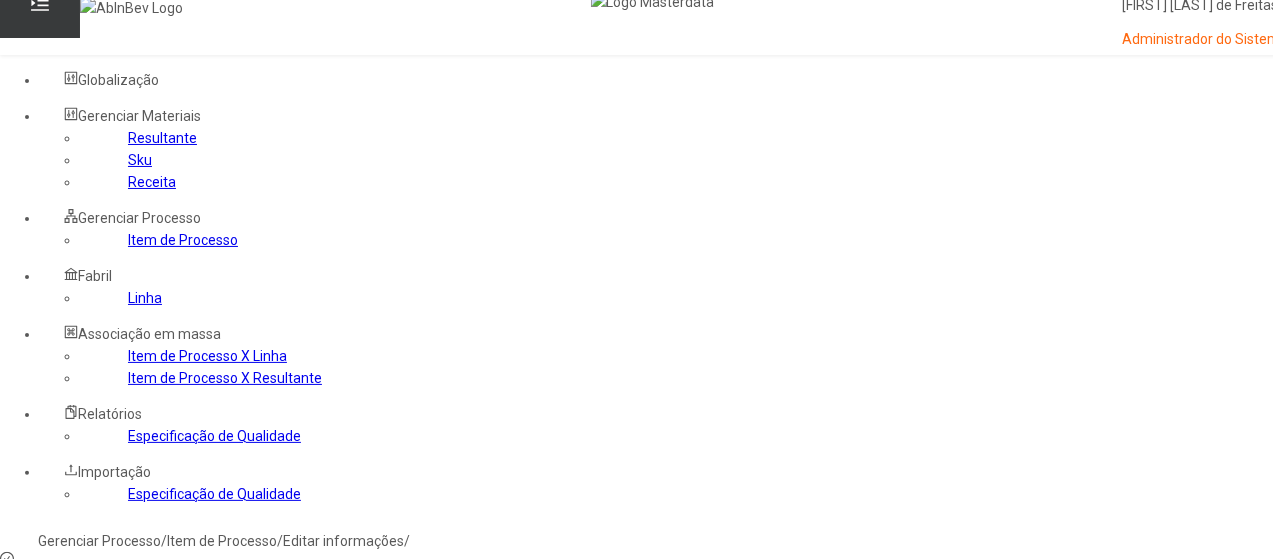 scroll, scrollTop: 0, scrollLeft: 0, axis: both 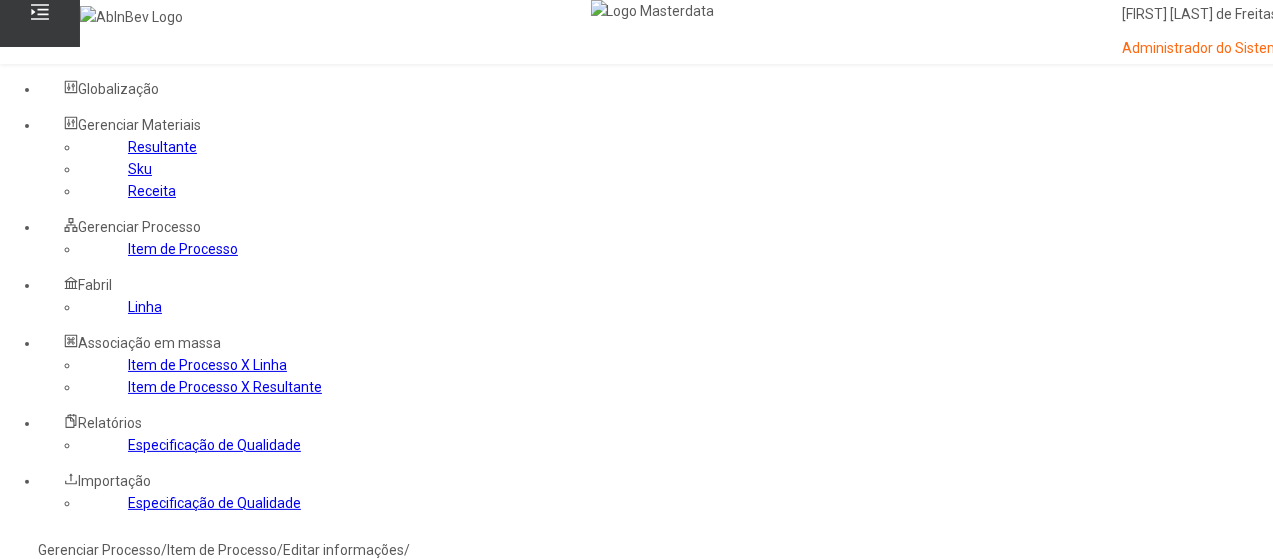 click on "Gerenciar Processo" at bounding box center (99, 550) 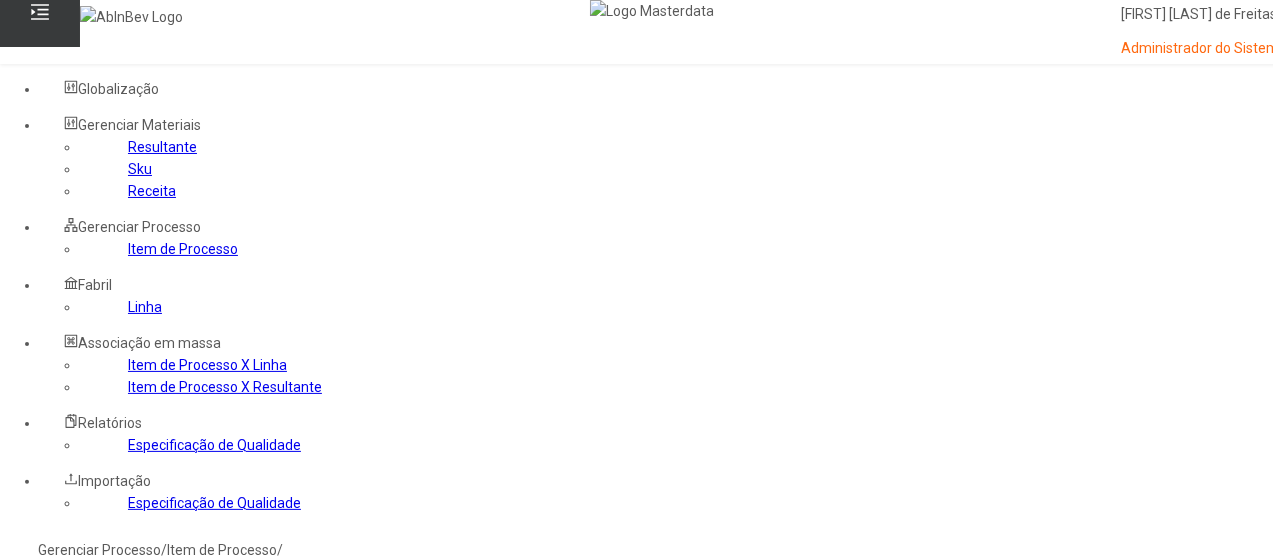 click at bounding box center [71, 829] 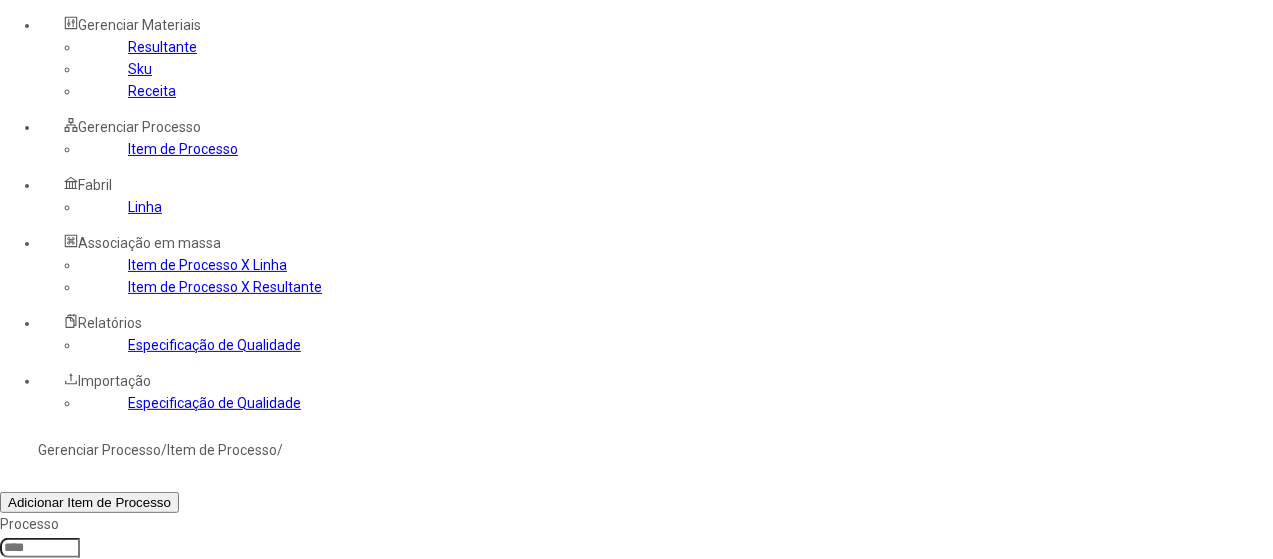 scroll, scrollTop: 200, scrollLeft: 0, axis: vertical 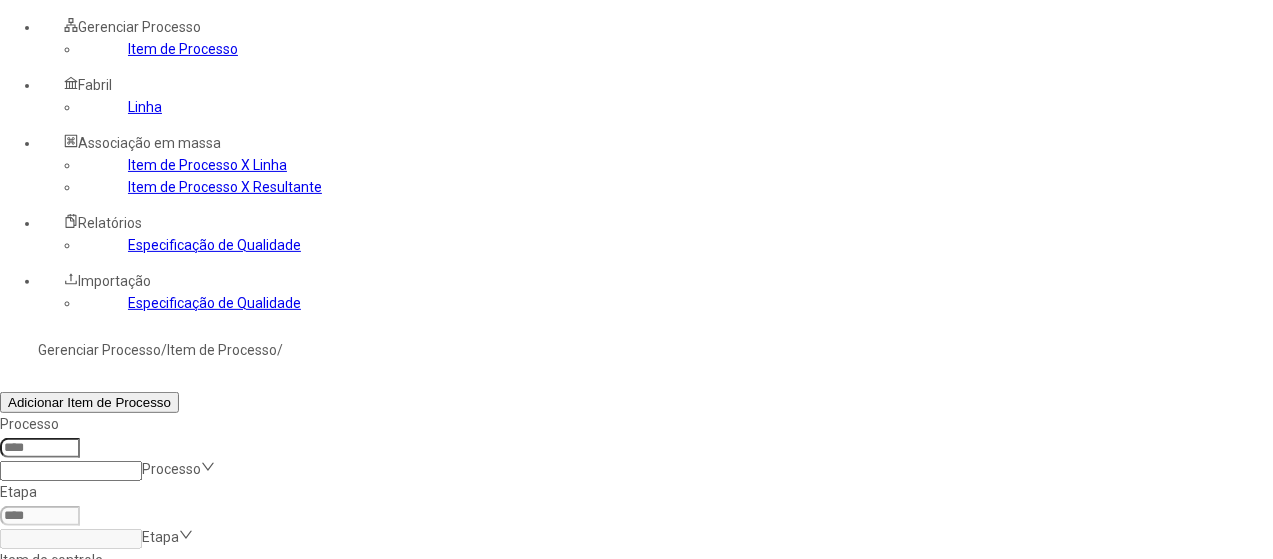 drag, startPoint x: 1191, startPoint y: 340, endPoint x: 1170, endPoint y: 343, distance: 21.213203 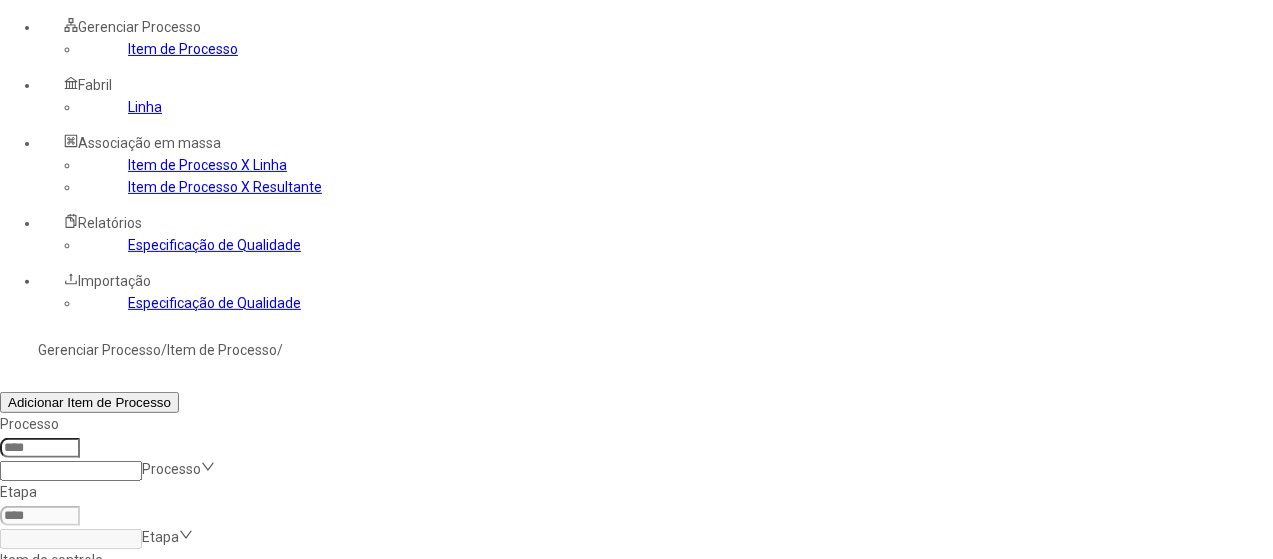 click at bounding box center (1303, 724) 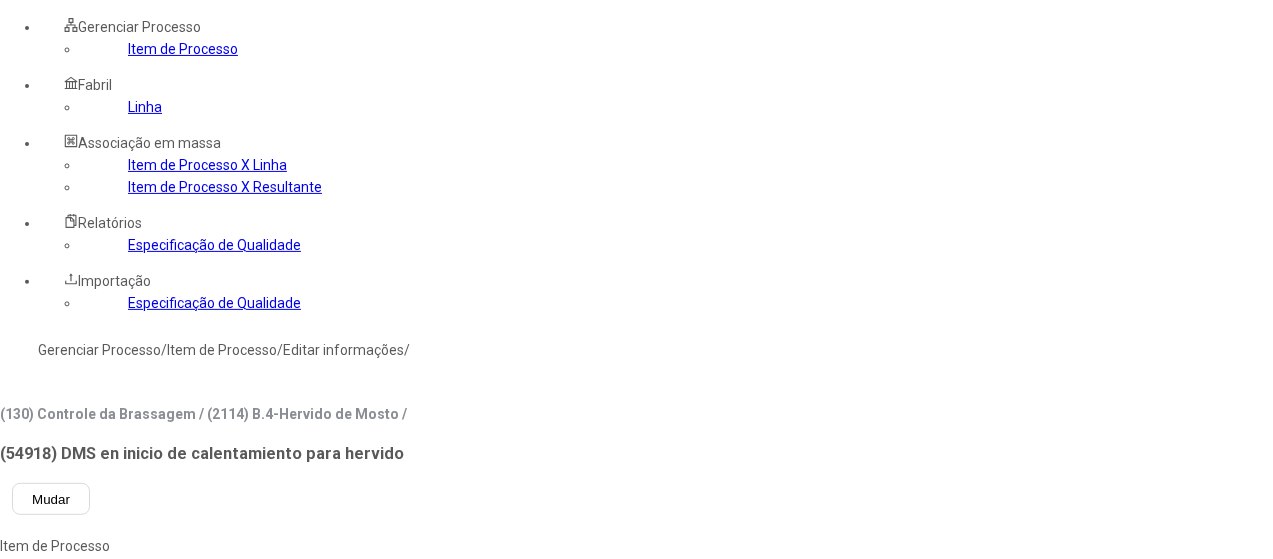 drag, startPoint x: 574, startPoint y: 48, endPoint x: 561, endPoint y: 60, distance: 17.691807 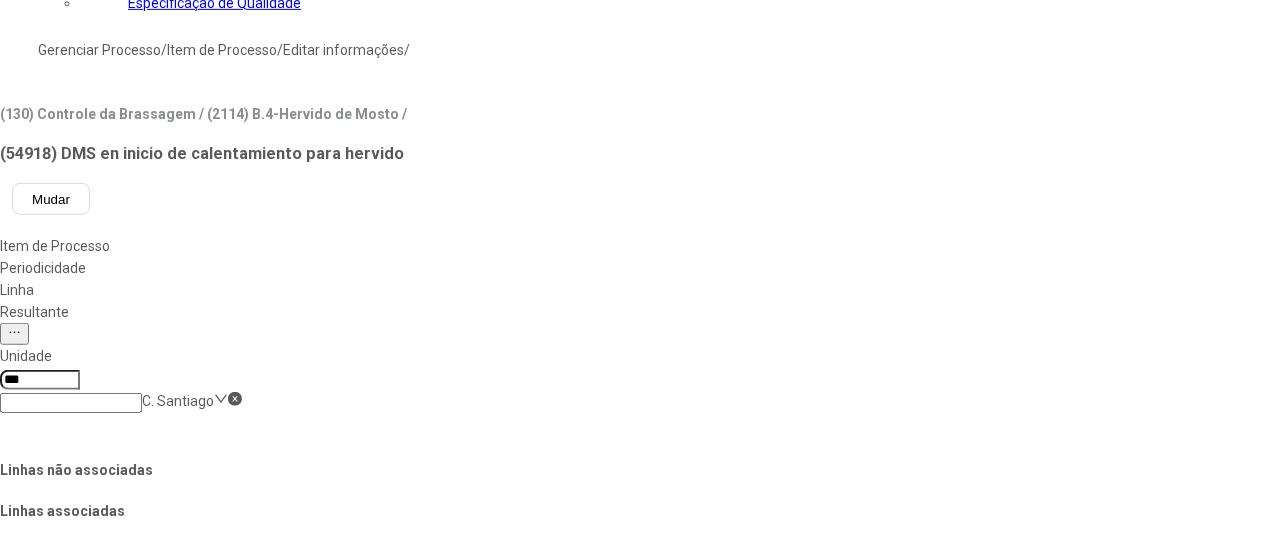 click on "Salvar Alterações" at bounding box center [200, 1299] 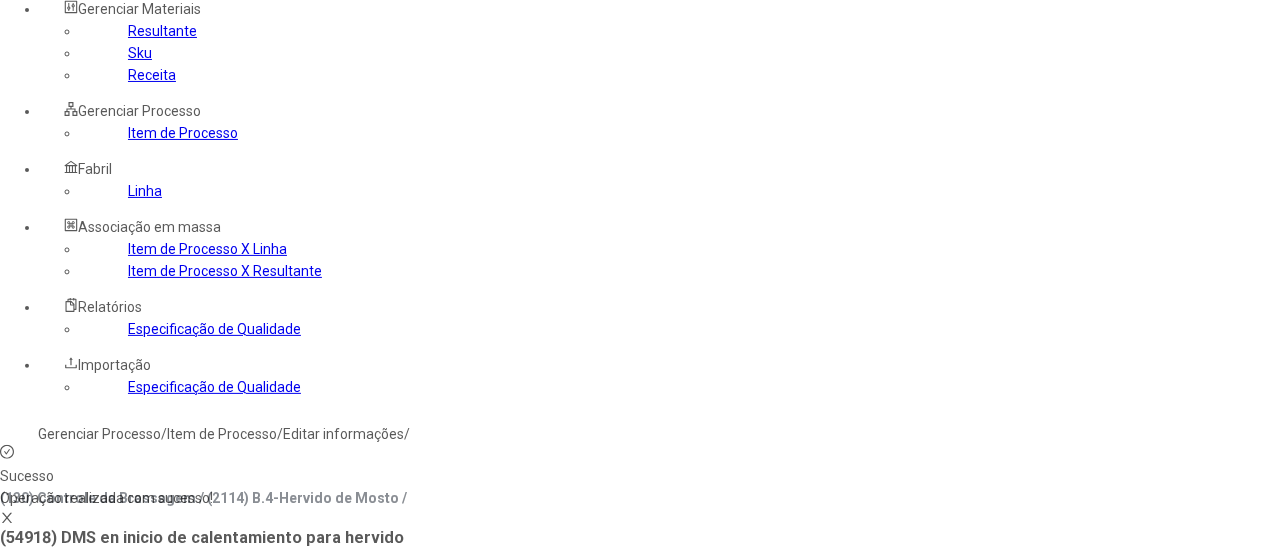 scroll, scrollTop: 0, scrollLeft: 0, axis: both 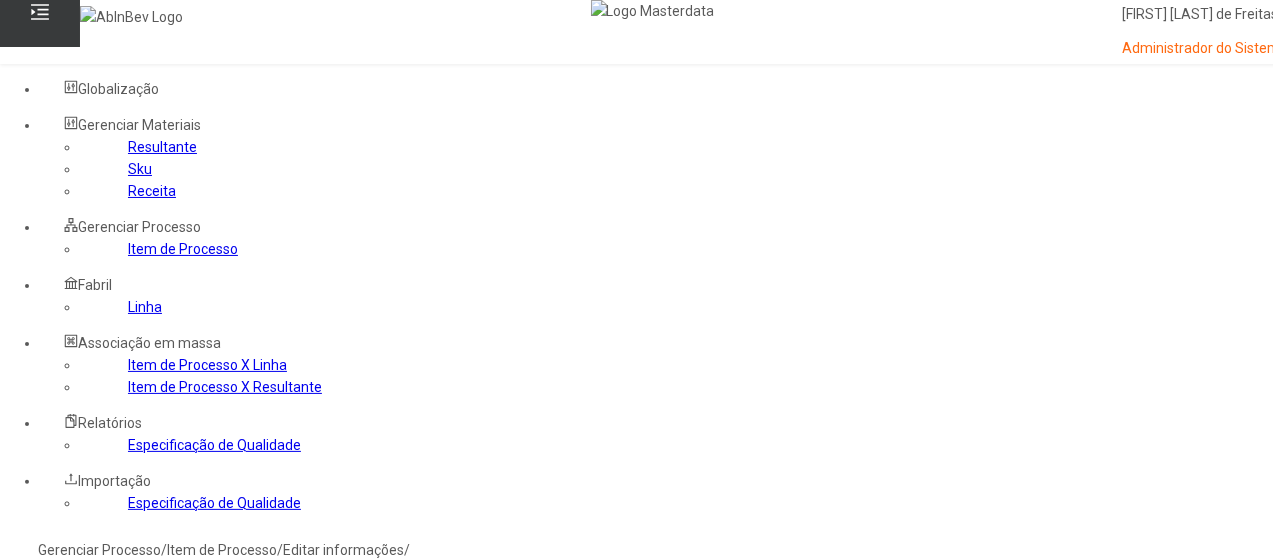 click on "Item de Processo" at bounding box center (708, 746) 